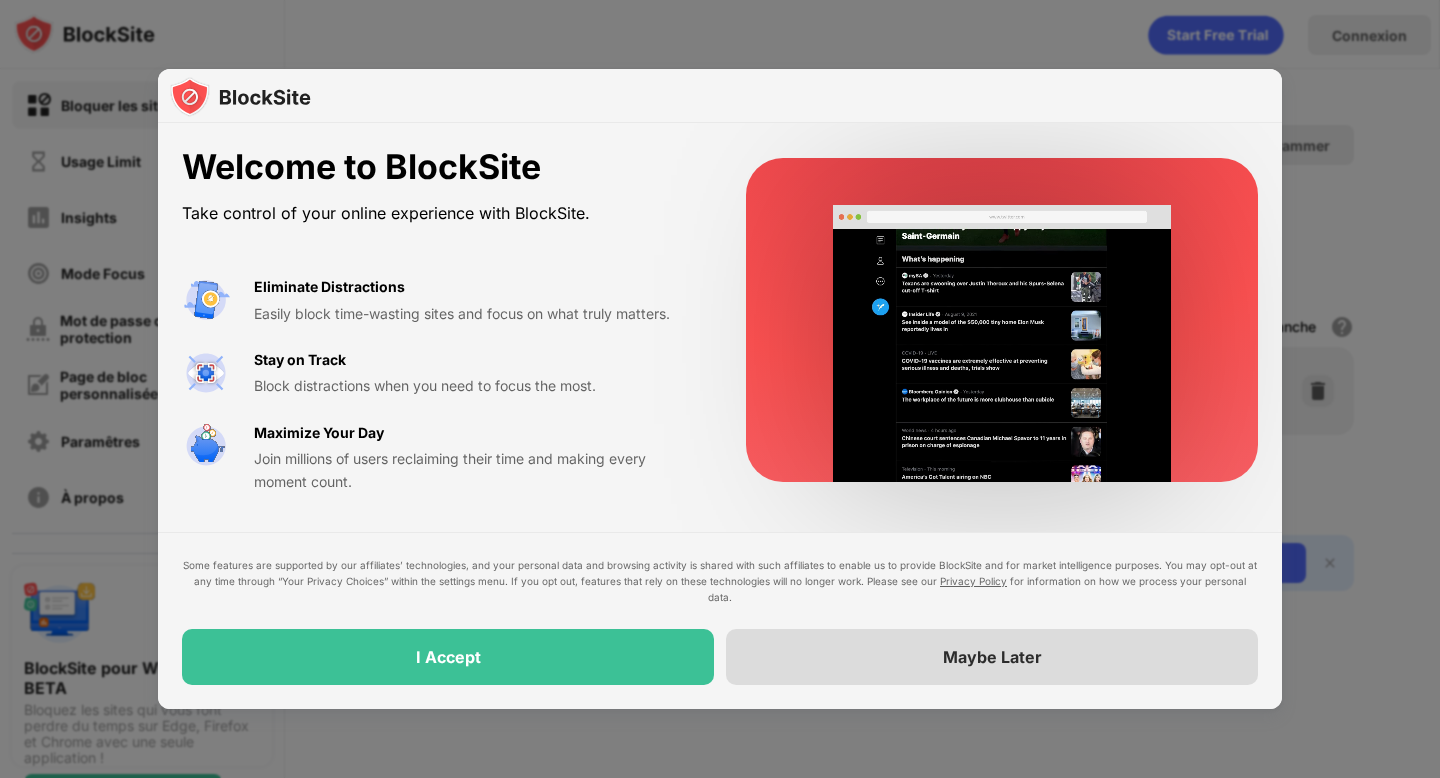 scroll, scrollTop: 0, scrollLeft: 0, axis: both 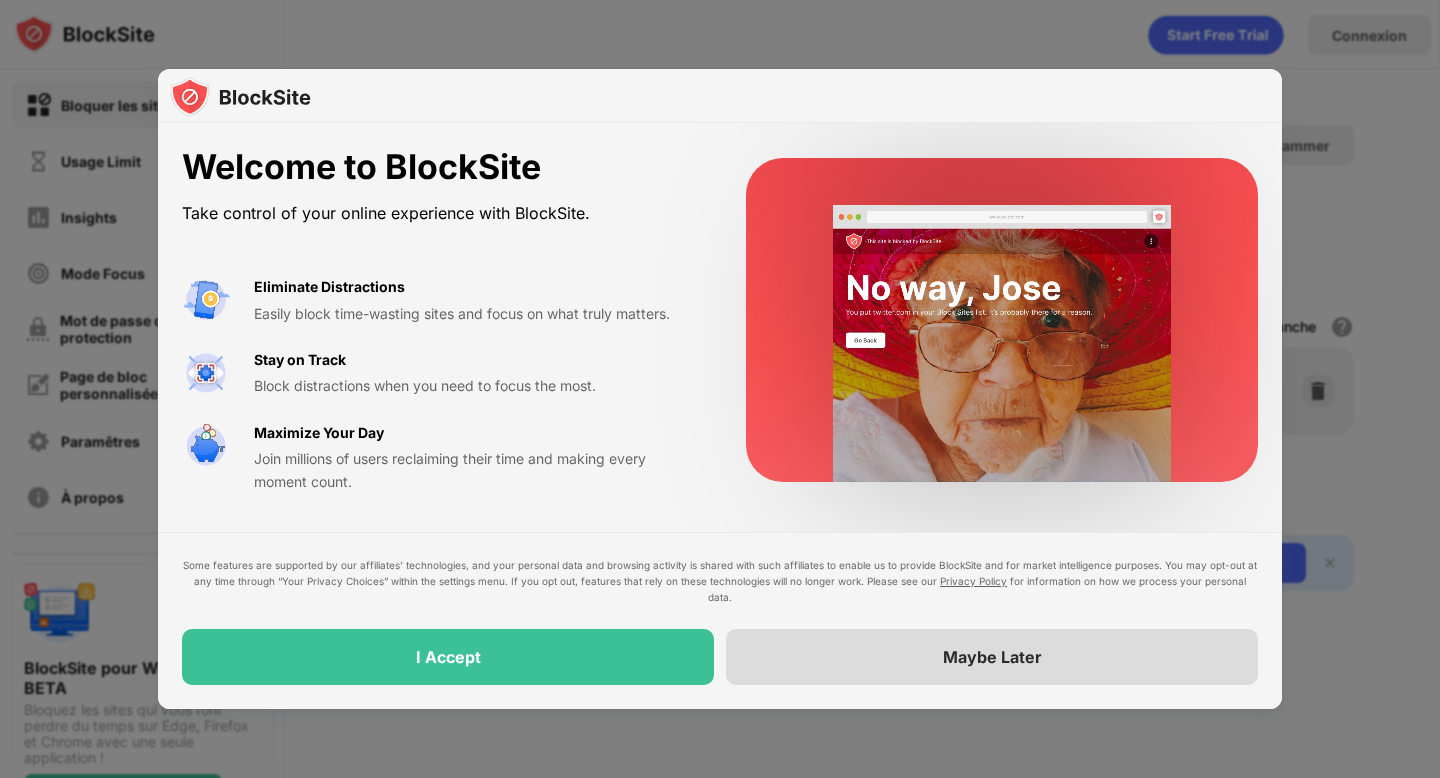 click on "I Accept" at bounding box center (448, 657) 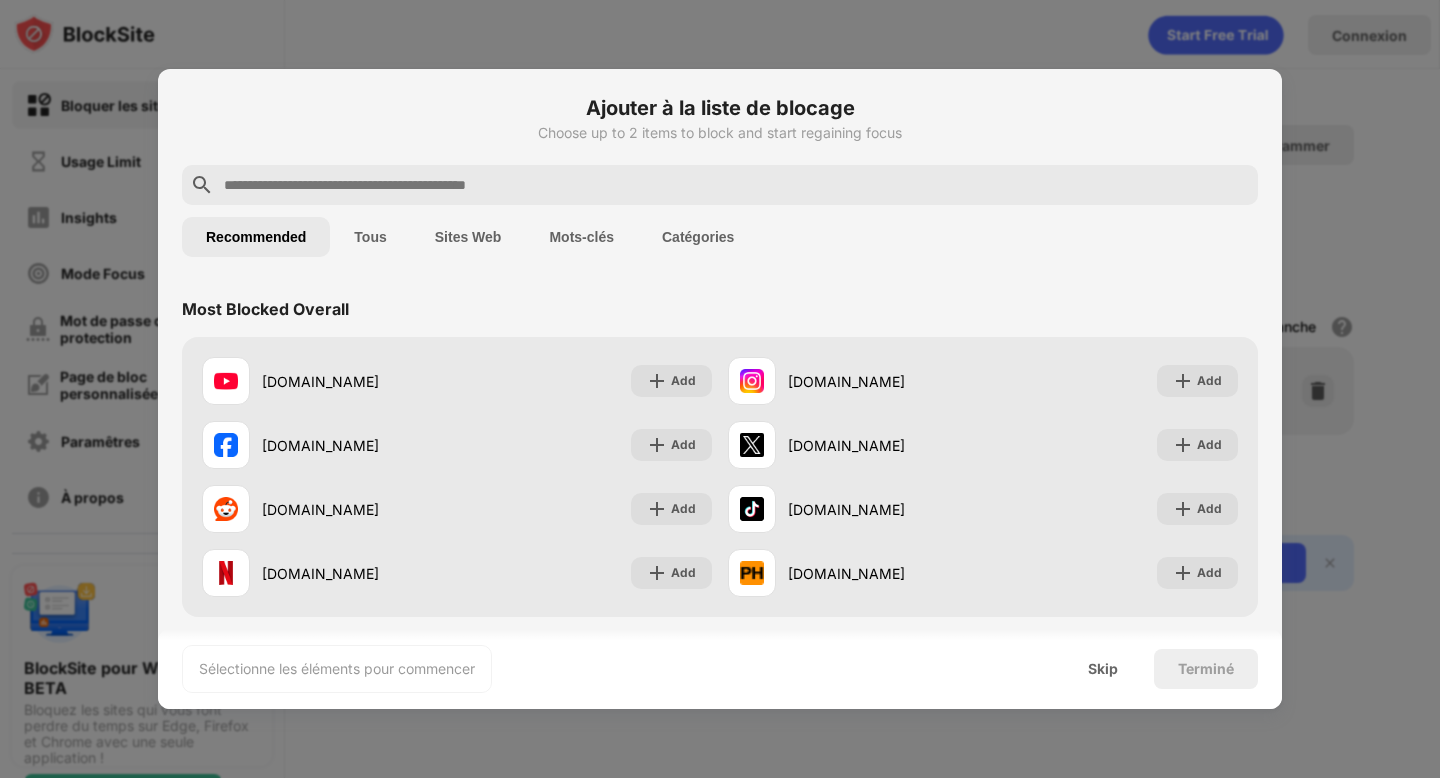 click on "Ajouter à la liste de blocage Choose up to 2 items to block and start regaining focus" at bounding box center [720, 129] 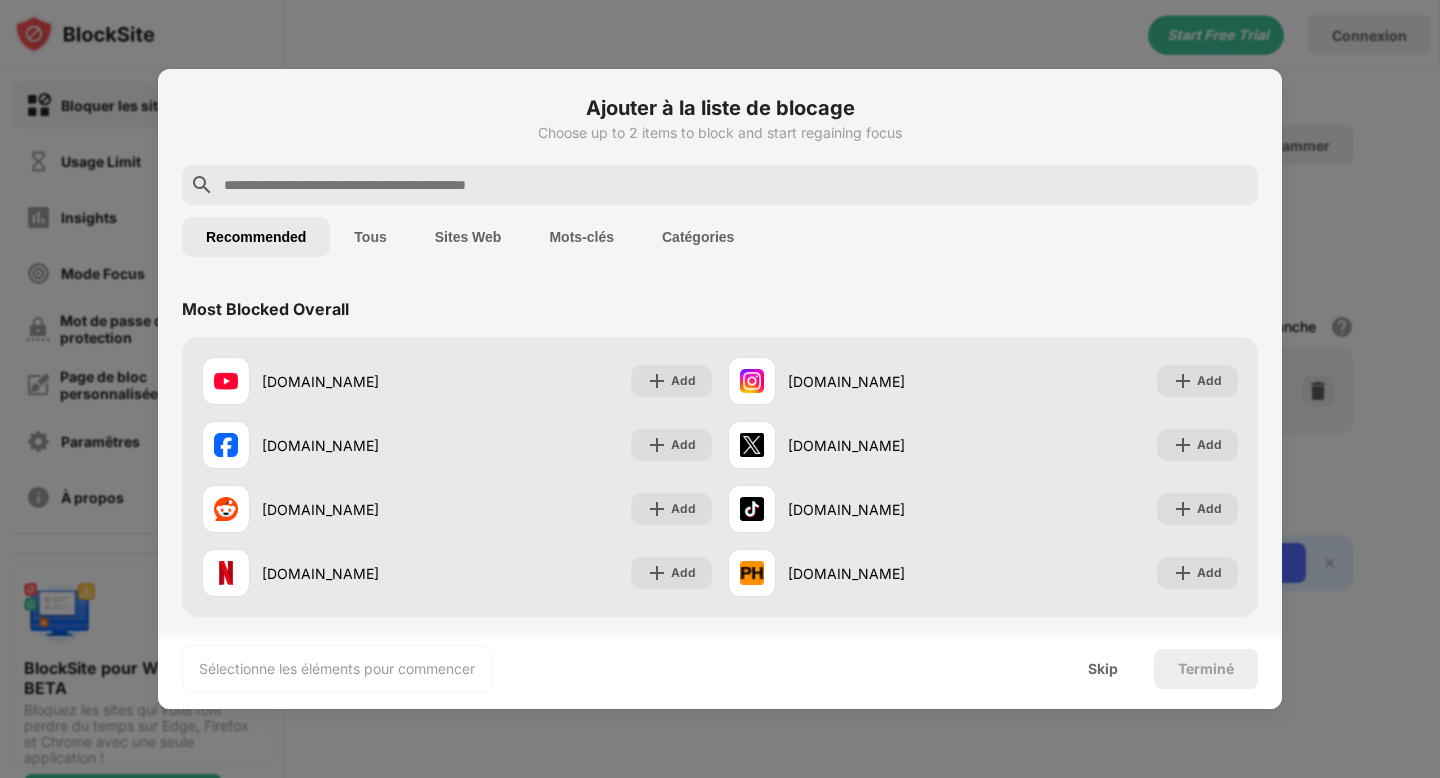 click at bounding box center (736, 185) 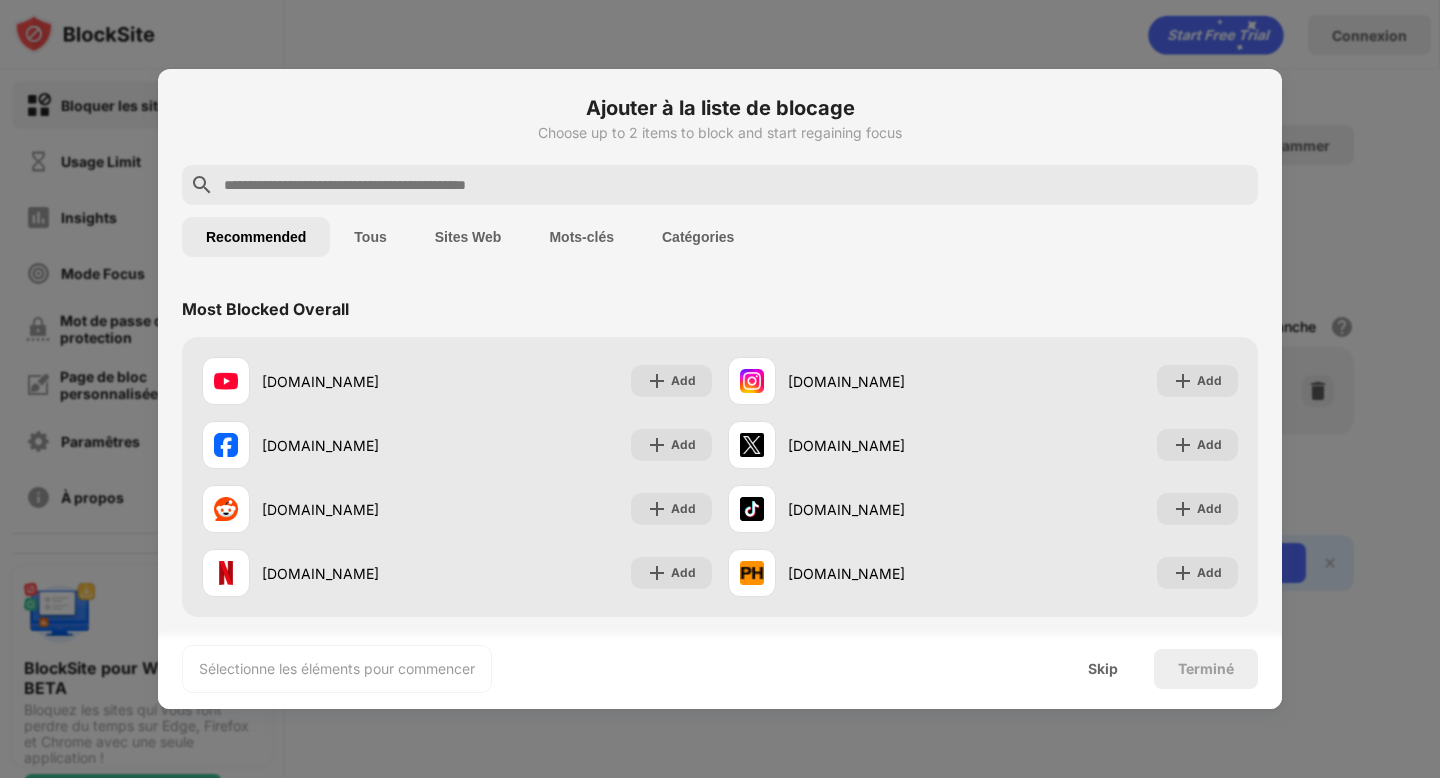 paste on "**********" 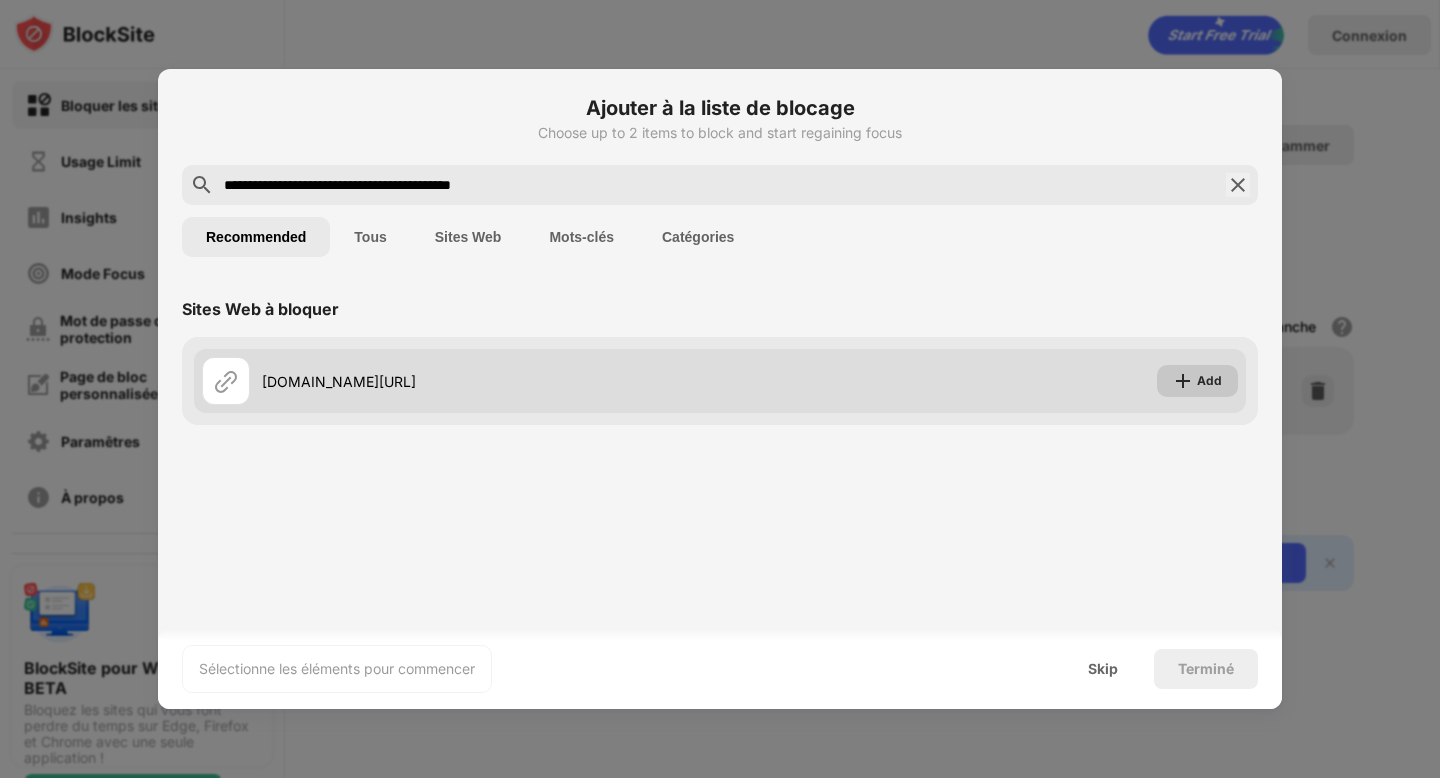type on "**********" 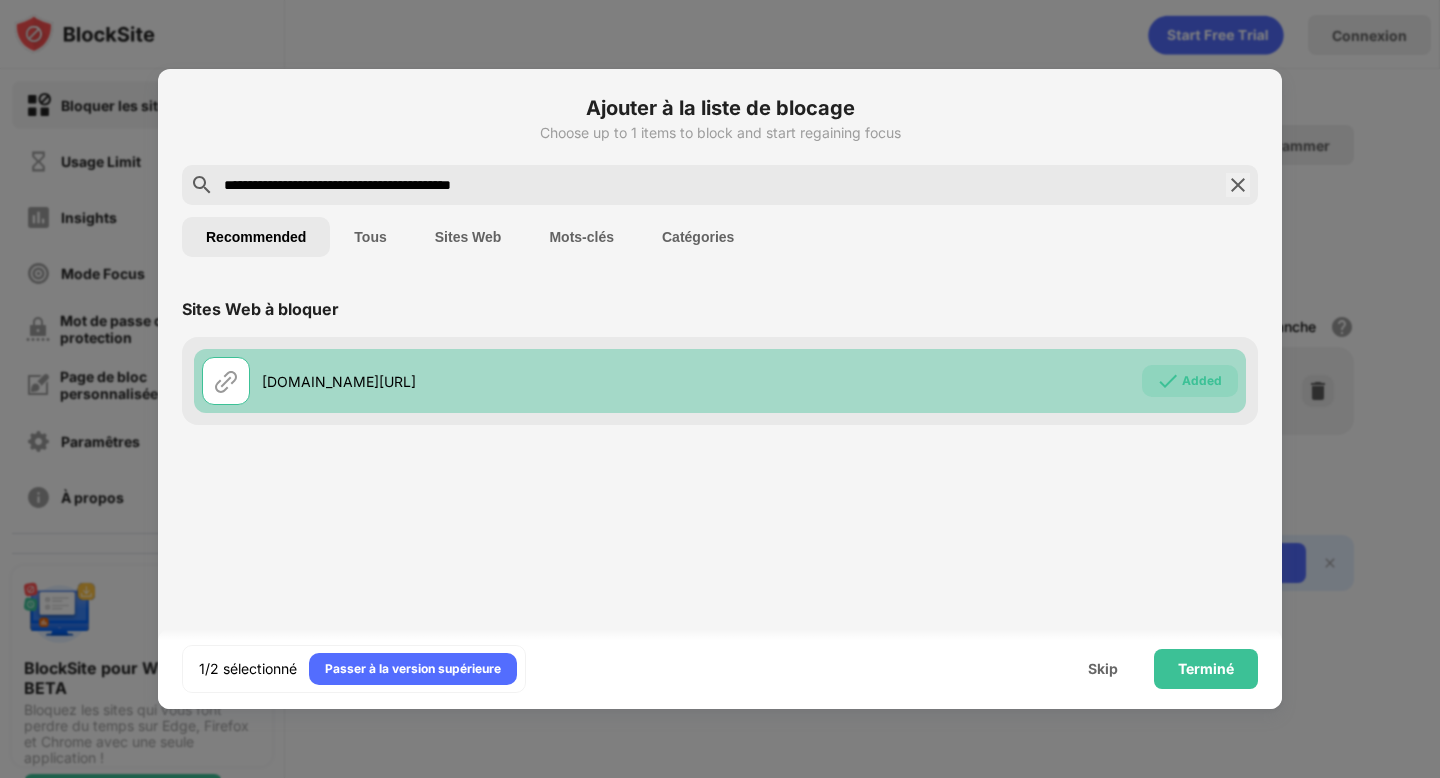 click on "[DOMAIN_NAME][URL]" at bounding box center [491, 381] 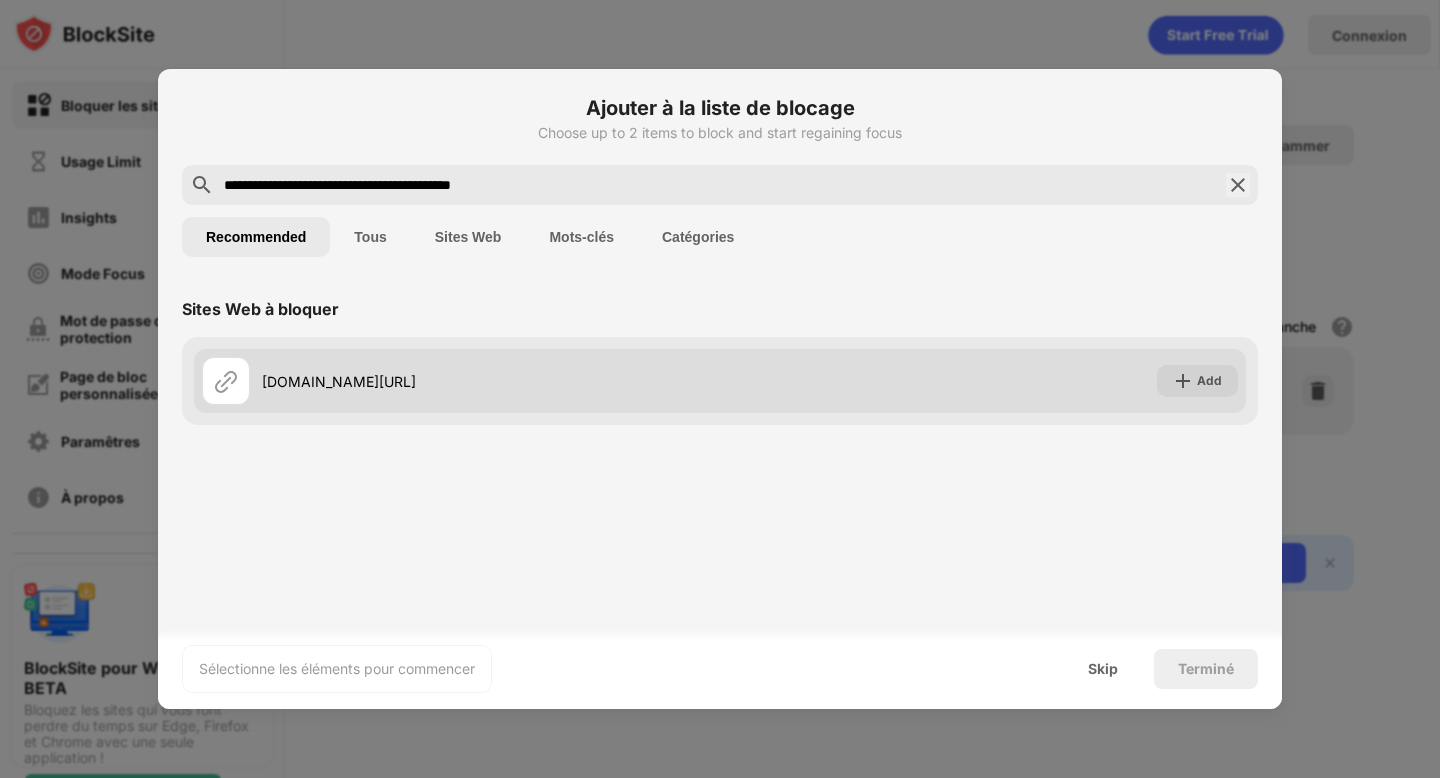 click on "[DOMAIN_NAME][URL]" at bounding box center [491, 381] 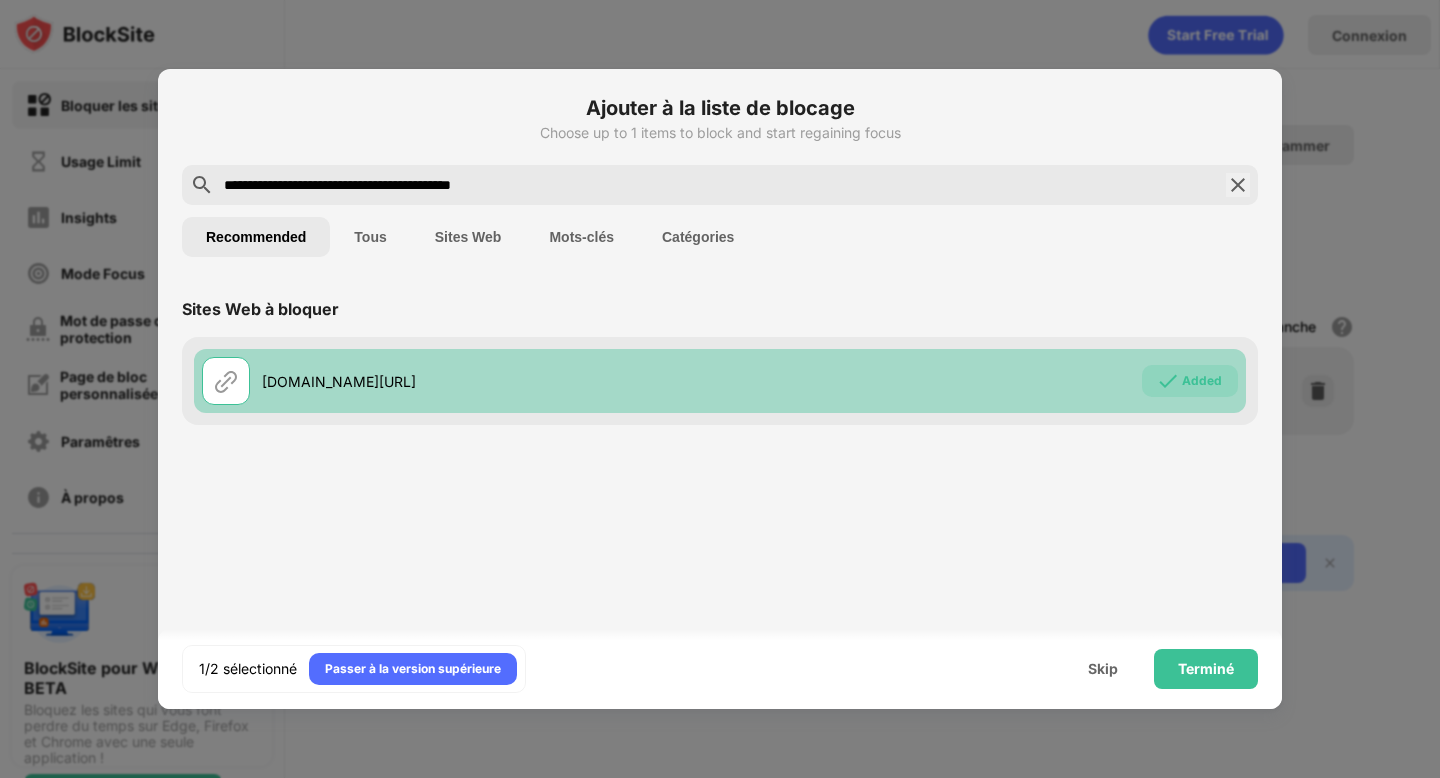 click on "[DOMAIN_NAME][URL]" at bounding box center [491, 381] 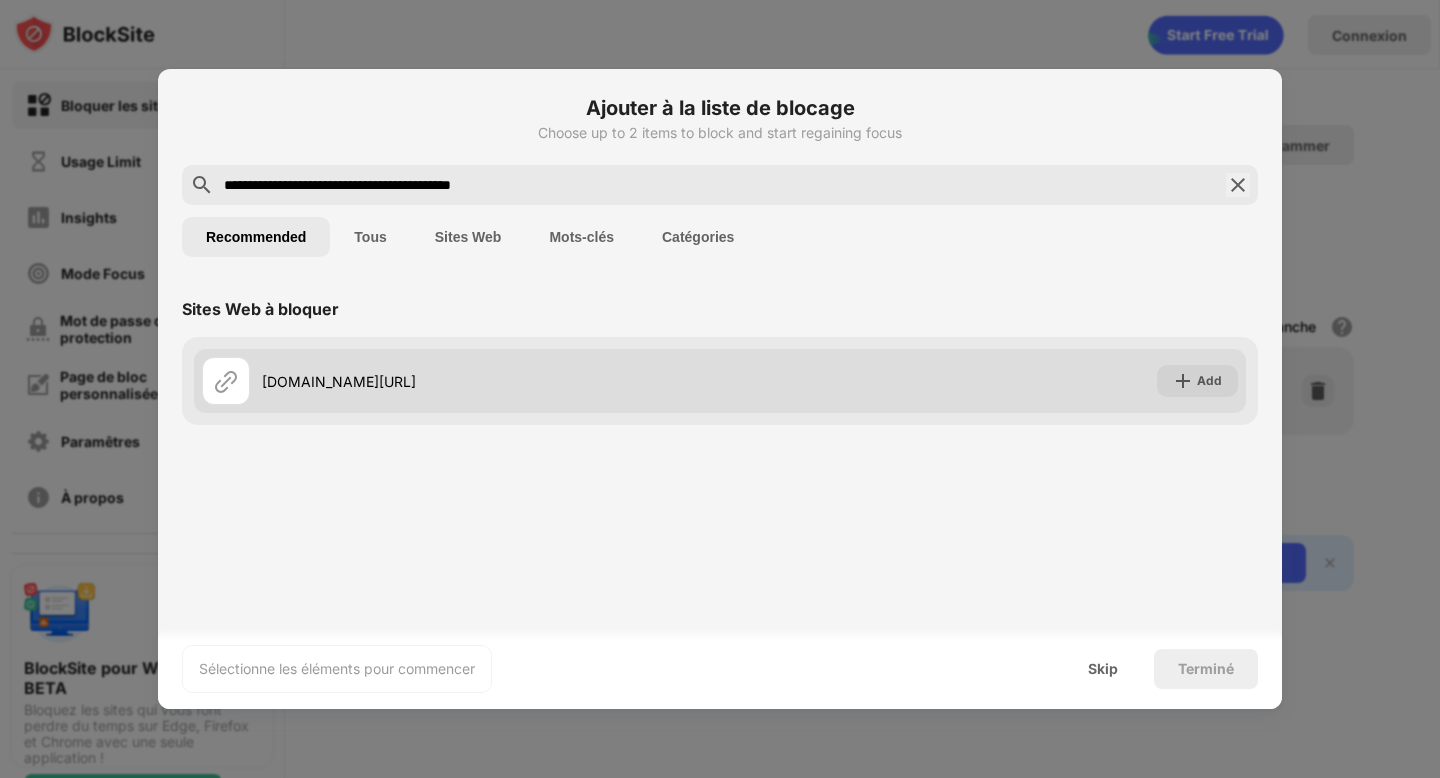 click on "[DOMAIN_NAME][URL]" at bounding box center [491, 381] 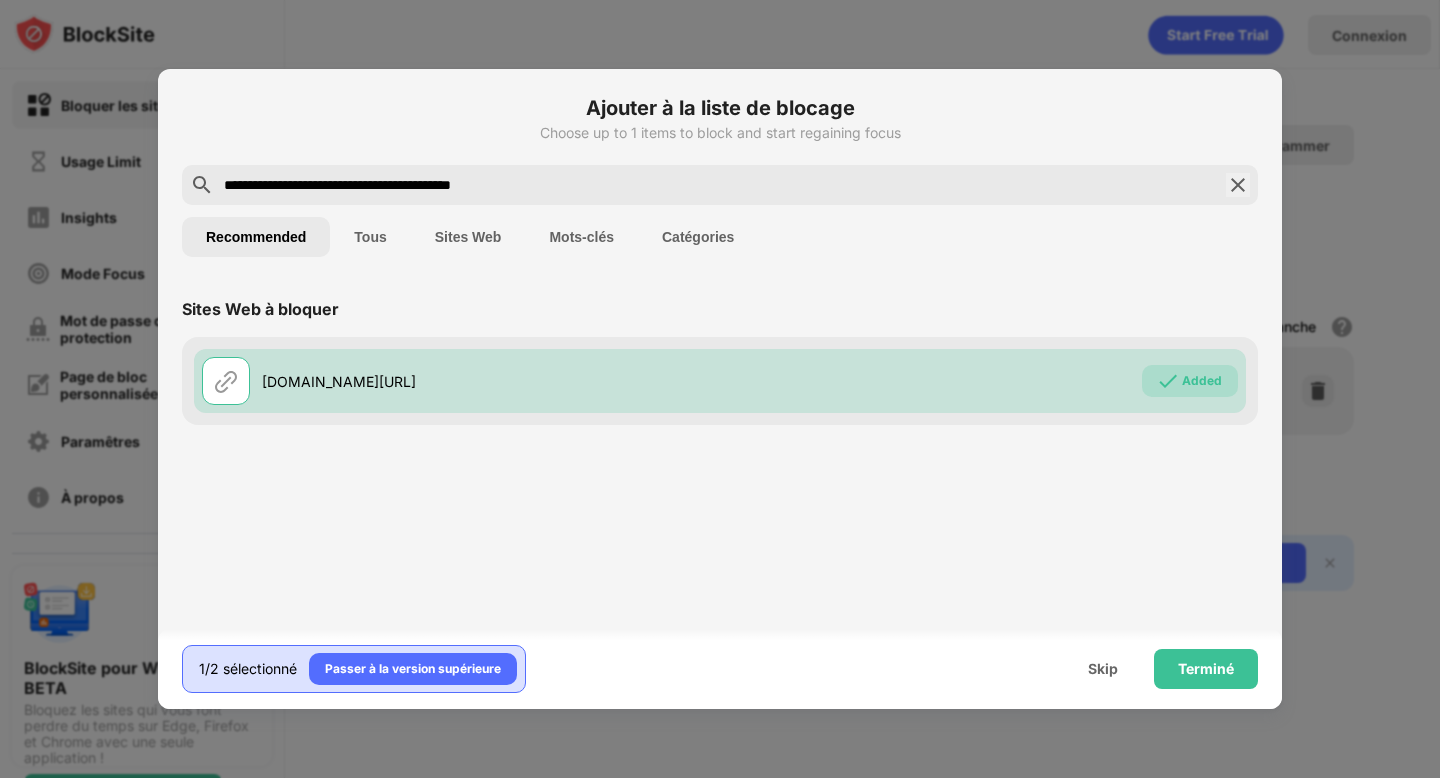 click on "1/2 sélectionné" at bounding box center [248, 669] 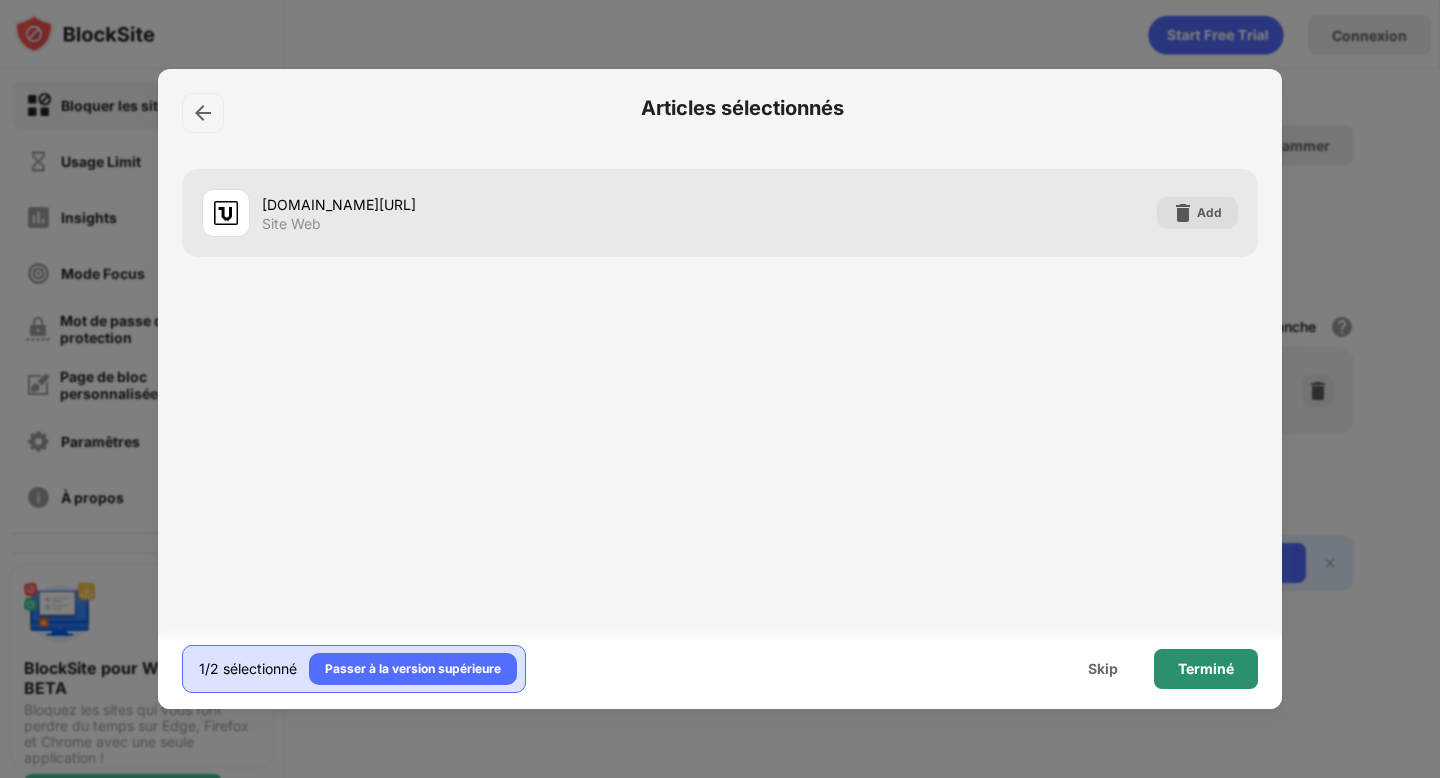 click on "Terminé" at bounding box center [1206, 669] 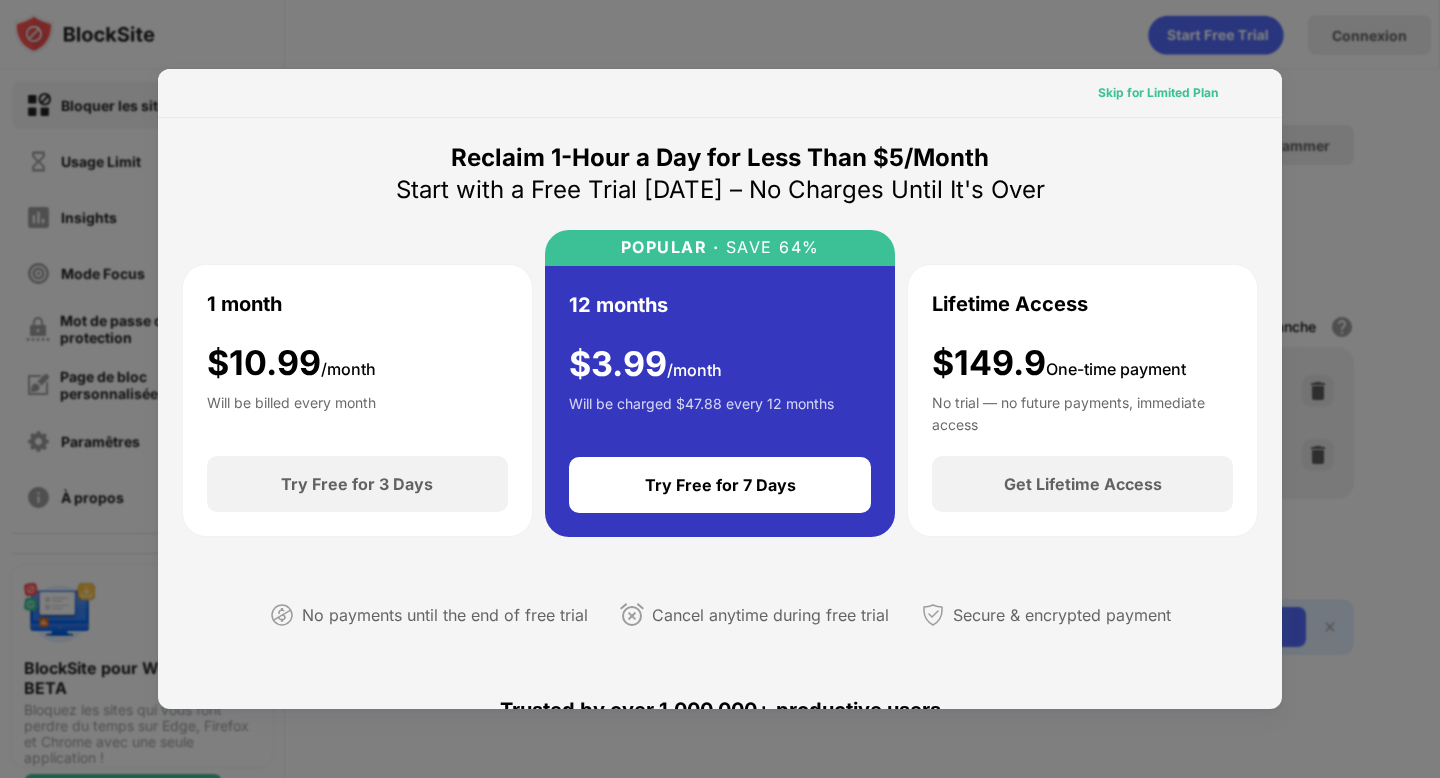 click on "Skip for Limited Plan" at bounding box center (1158, 93) 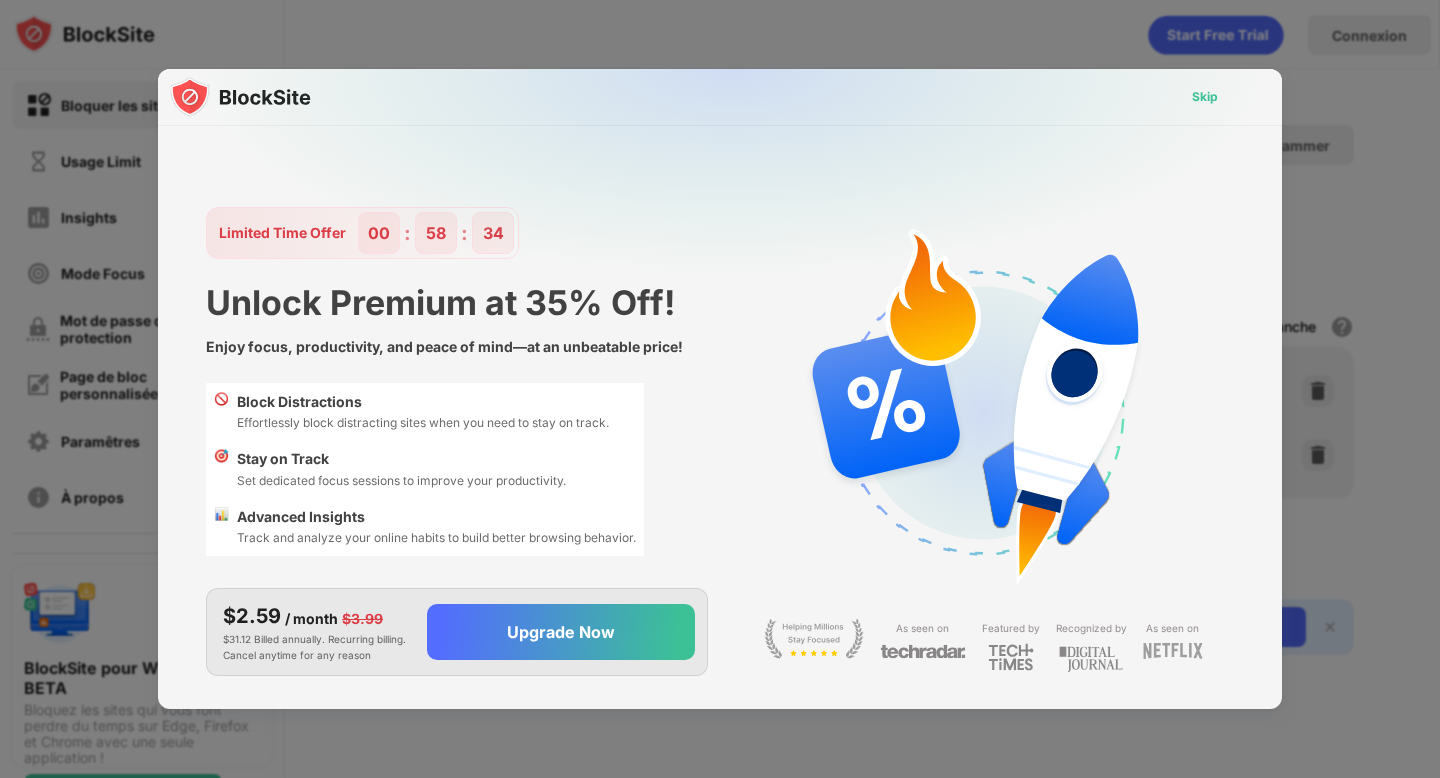 click on "Skip" at bounding box center (1205, 97) 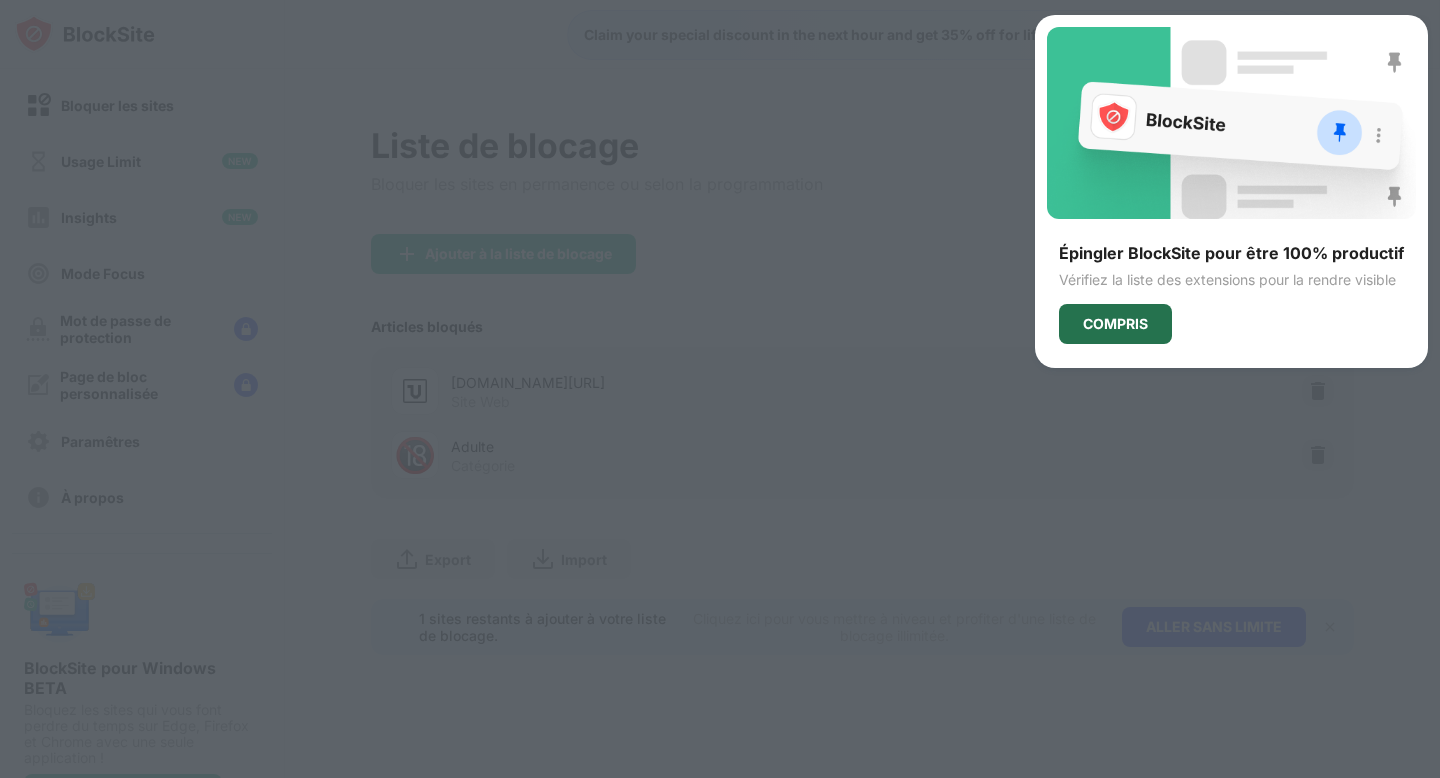 click on "COMPRIS" at bounding box center (1115, 324) 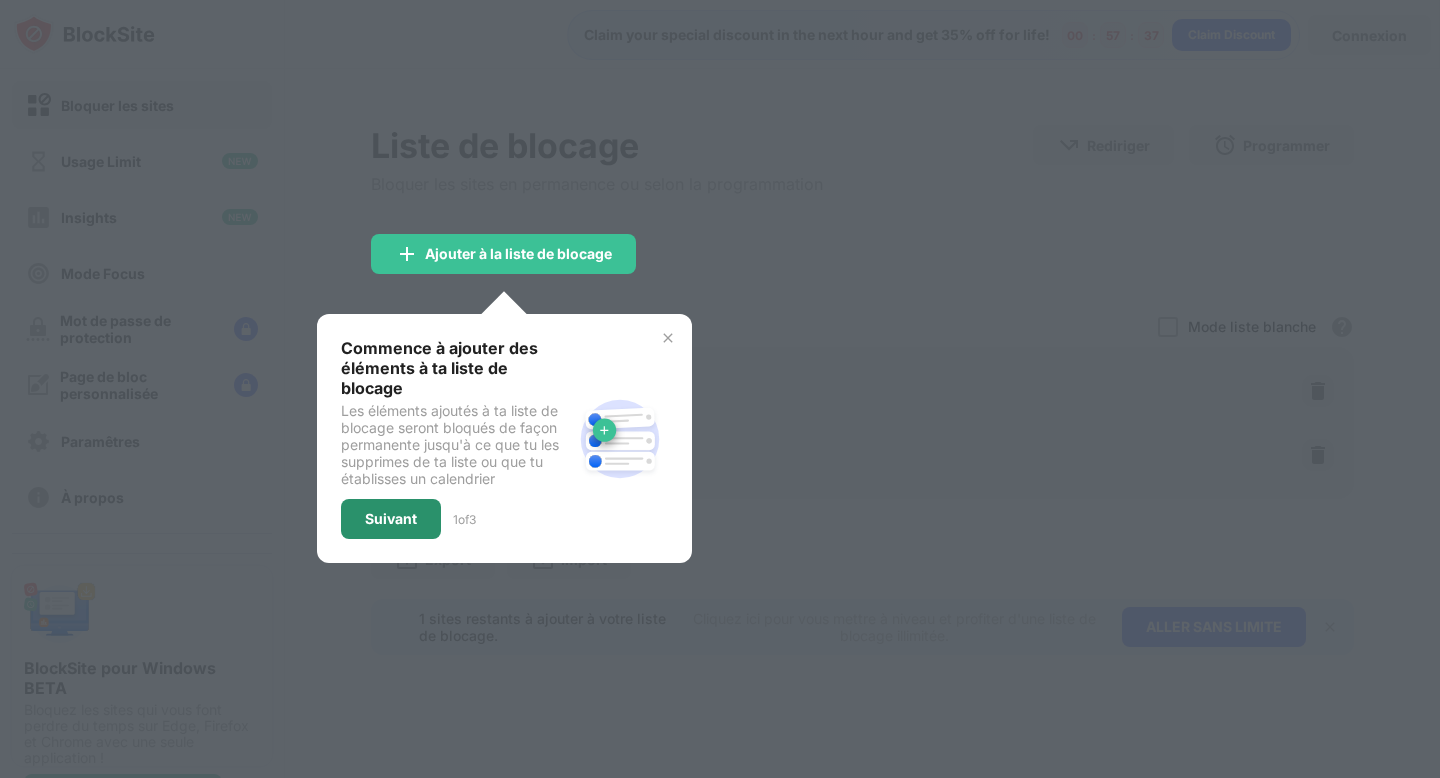 click on "Suivant" at bounding box center [391, 519] 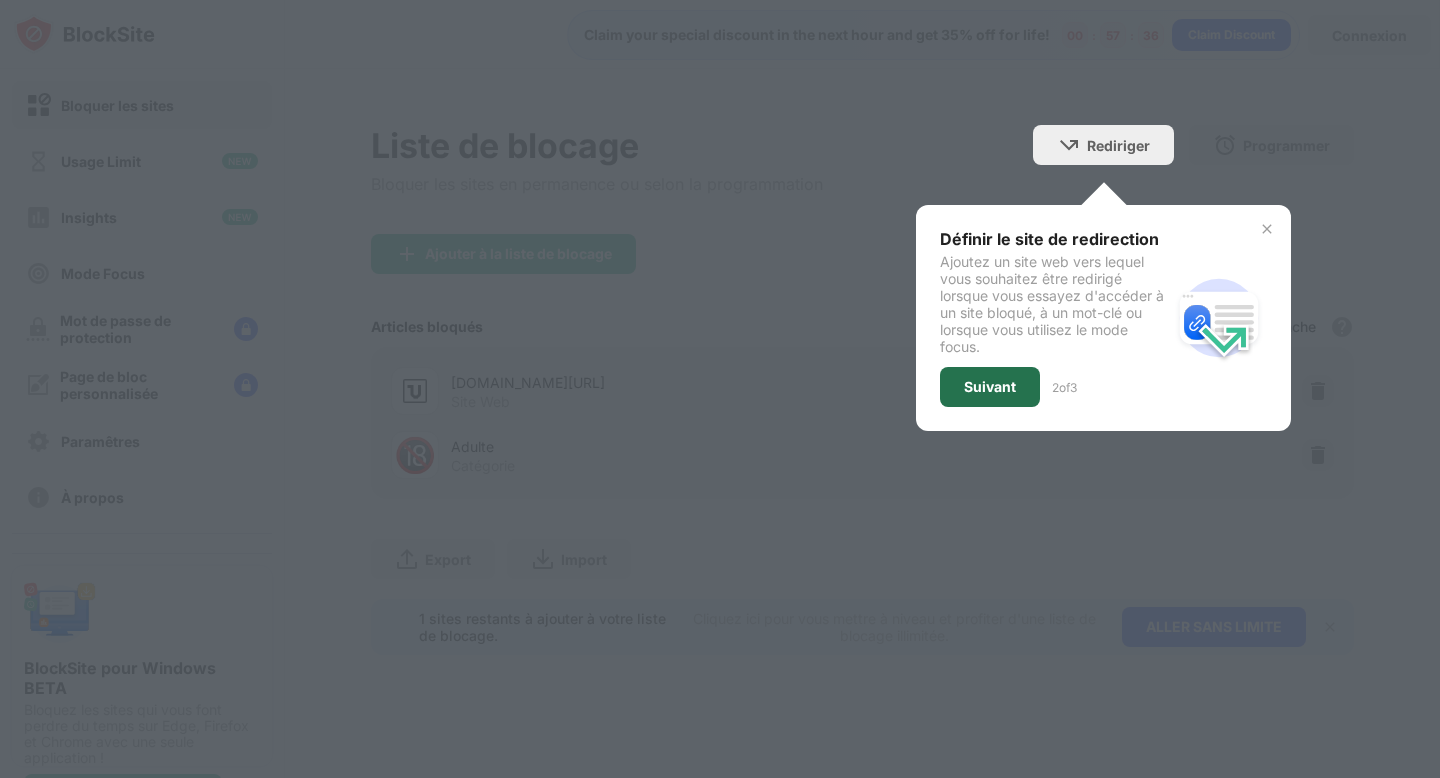 click on "Suivant" at bounding box center [990, 387] 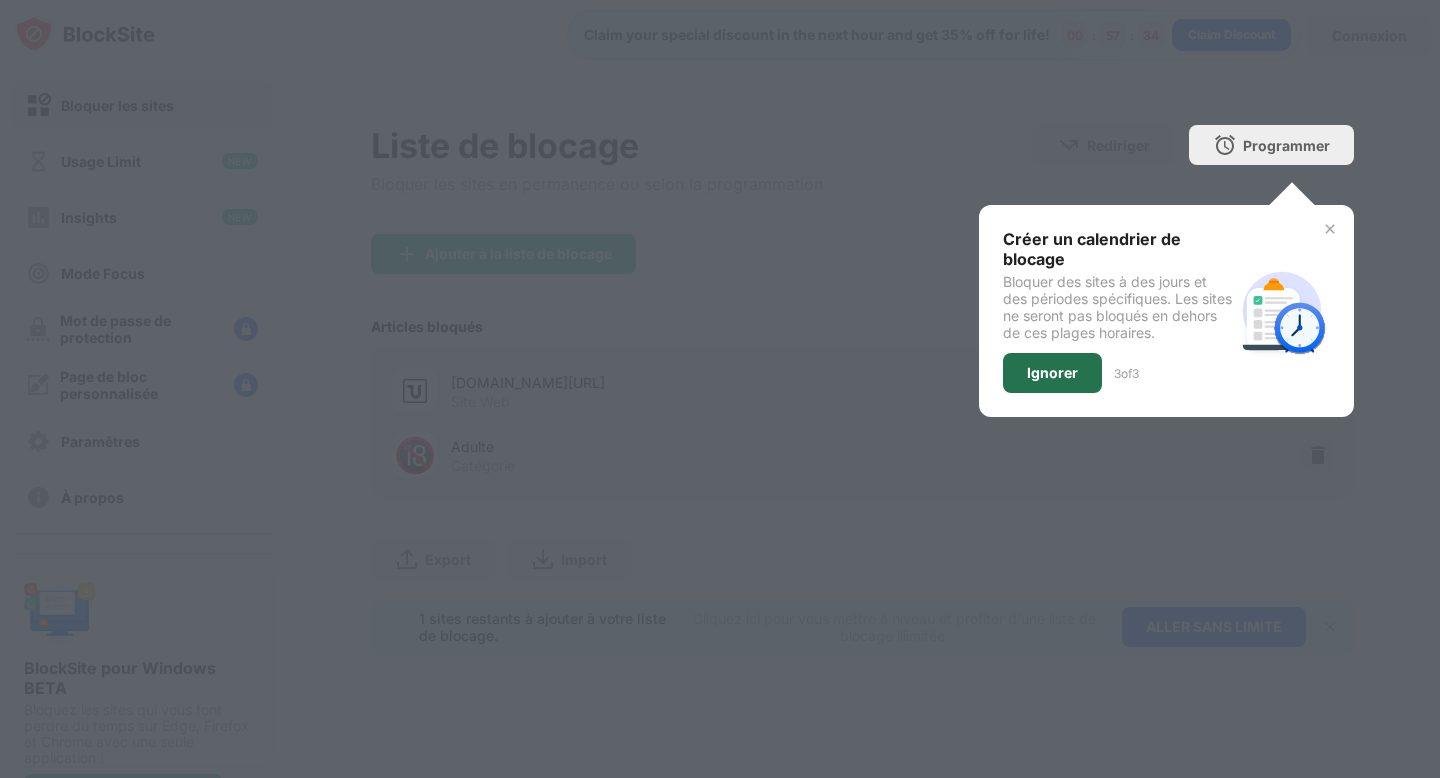 click on "Ignorer" at bounding box center [1052, 373] 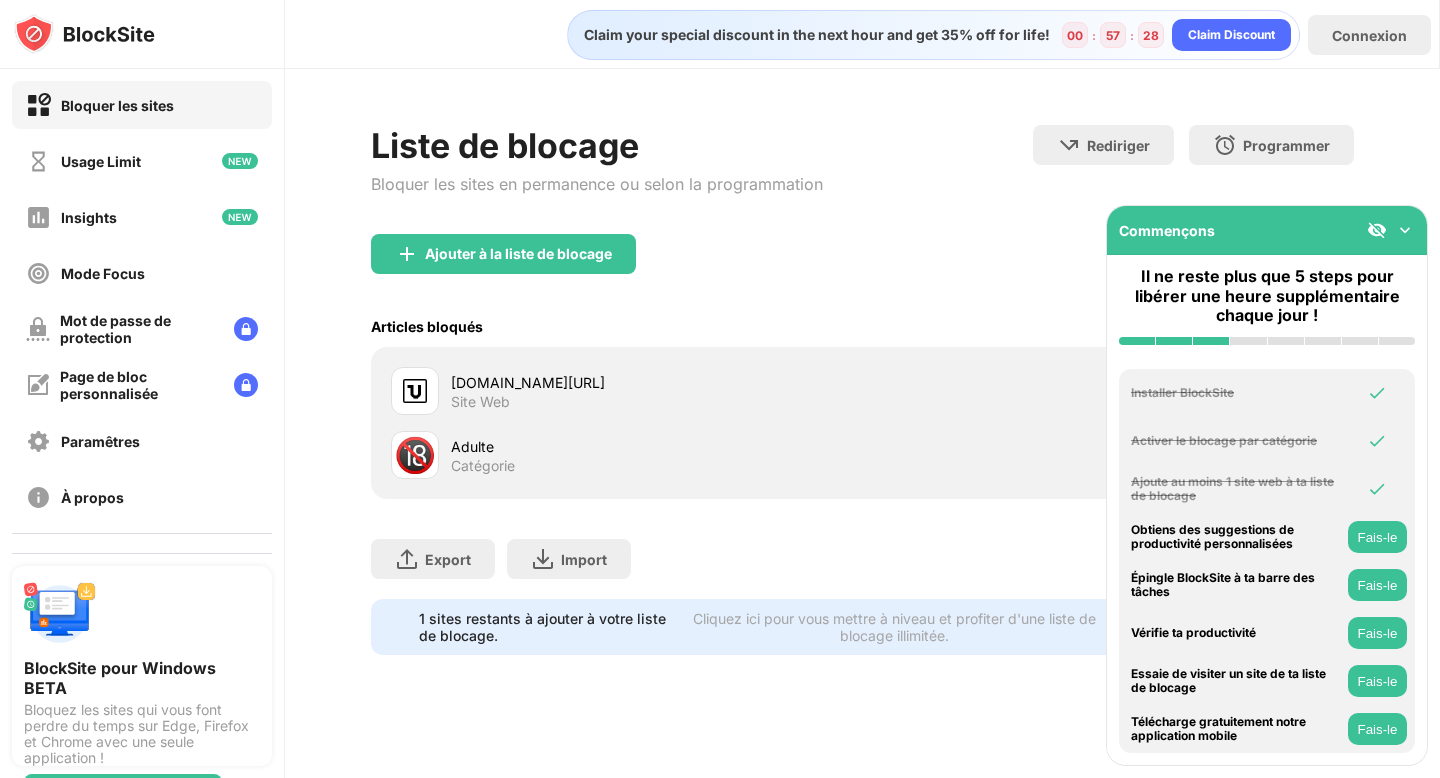 scroll, scrollTop: 16, scrollLeft: 0, axis: vertical 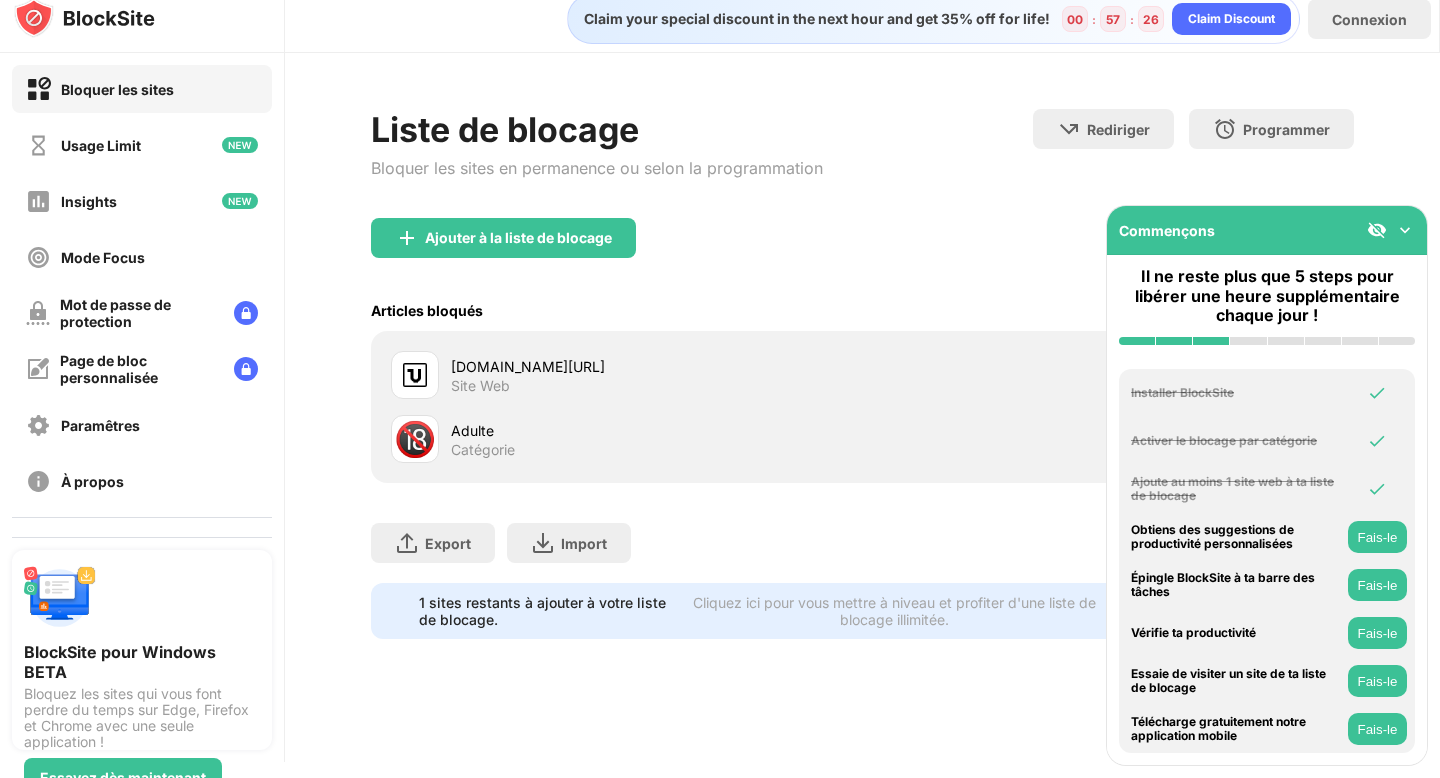 click at bounding box center [1405, 230] 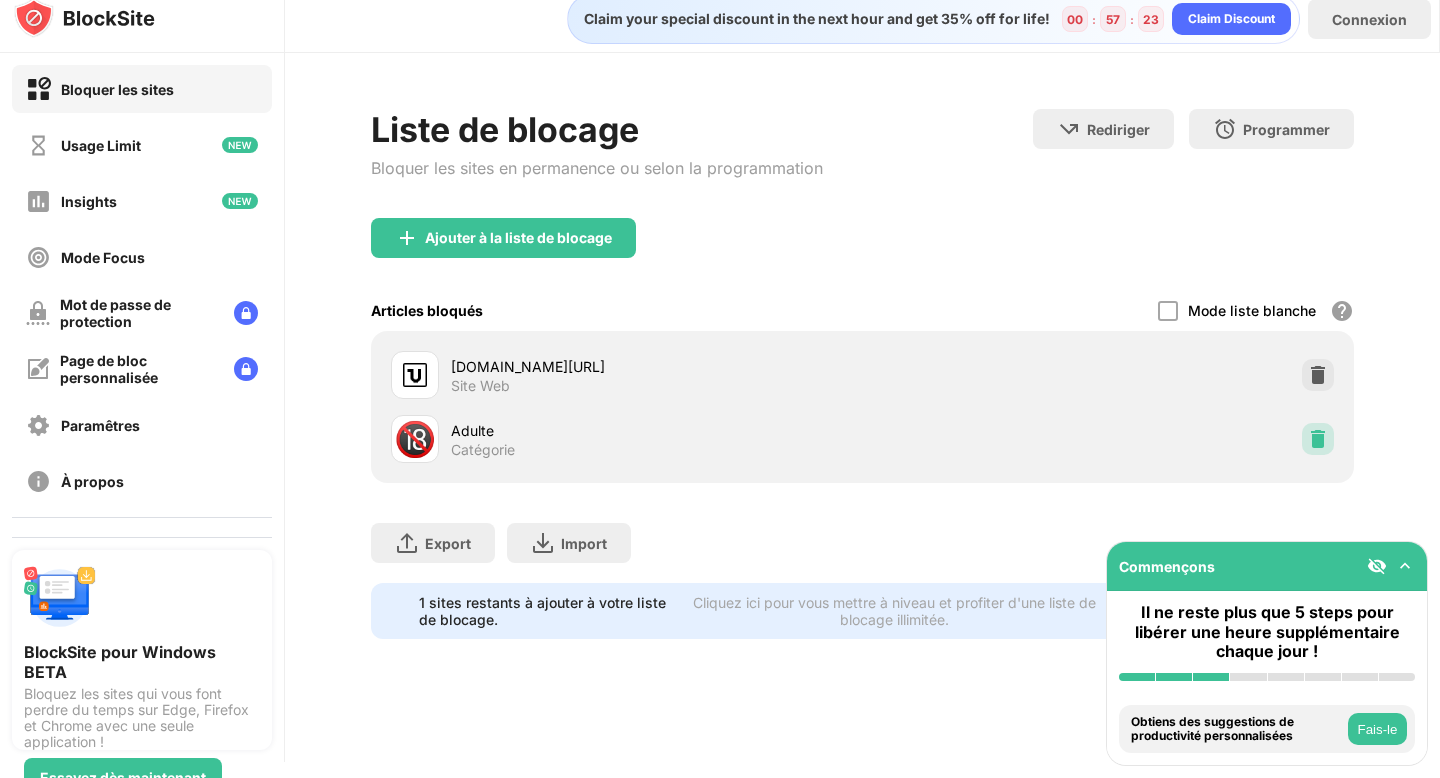 click at bounding box center [1318, 439] 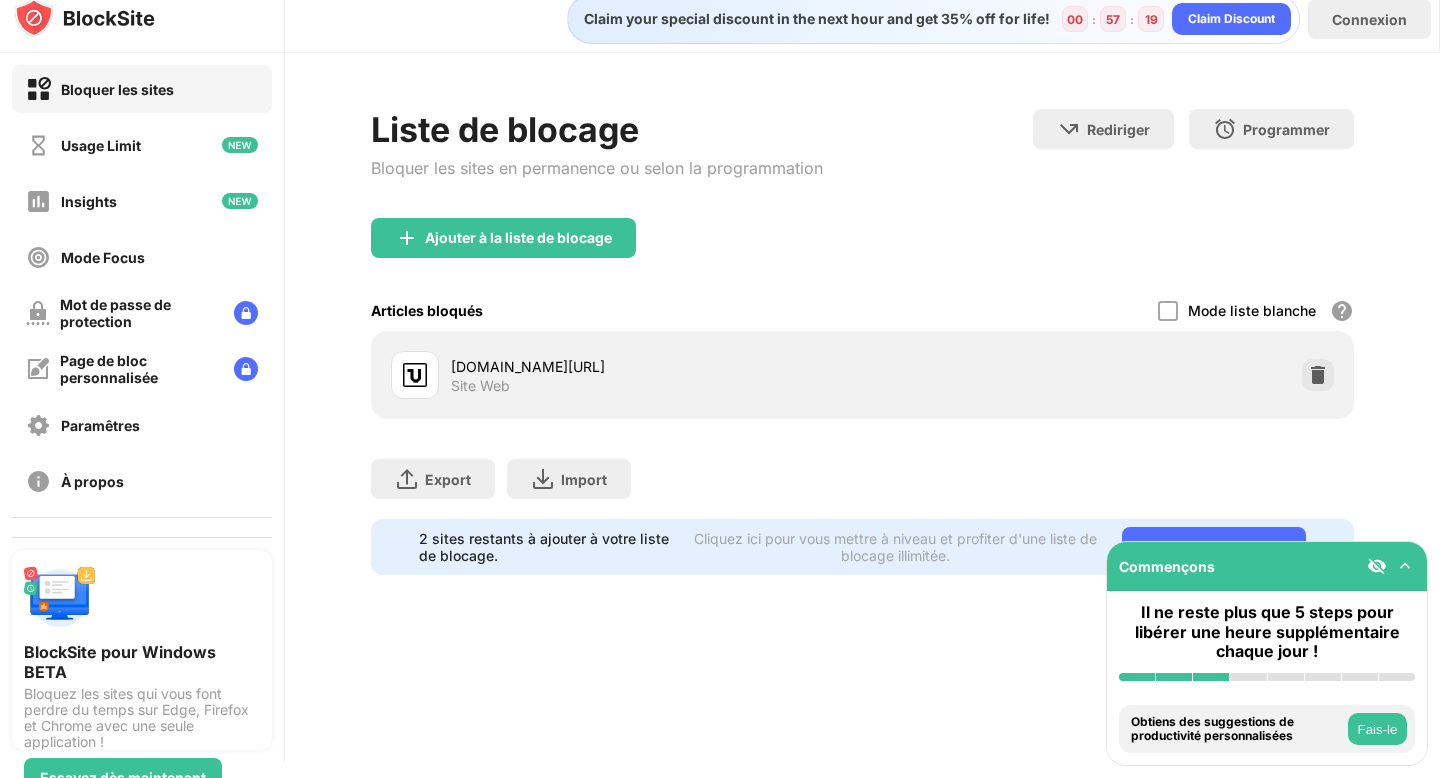 click at bounding box center [1405, 566] 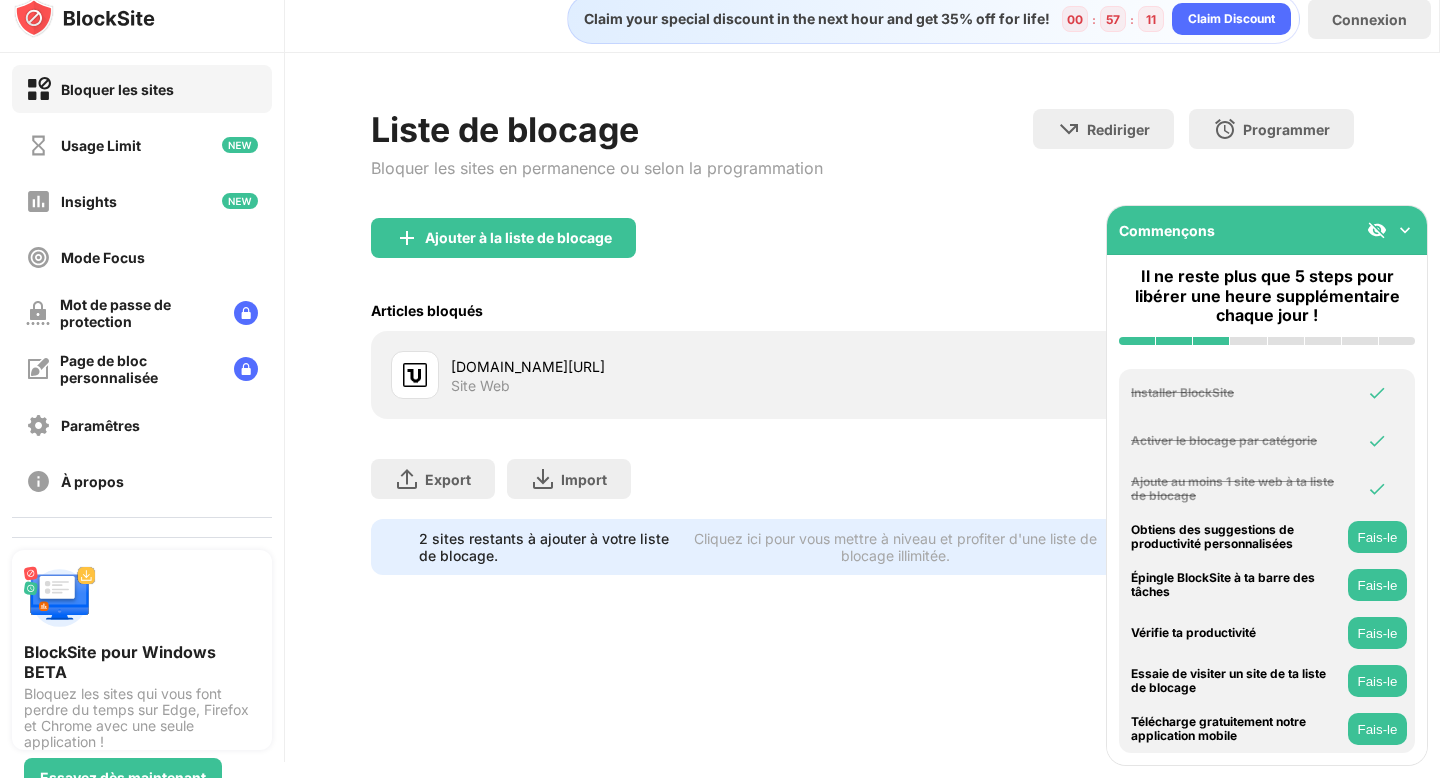 click on "2 sites restants à ajouter à votre liste de blocage." at bounding box center [549, 547] 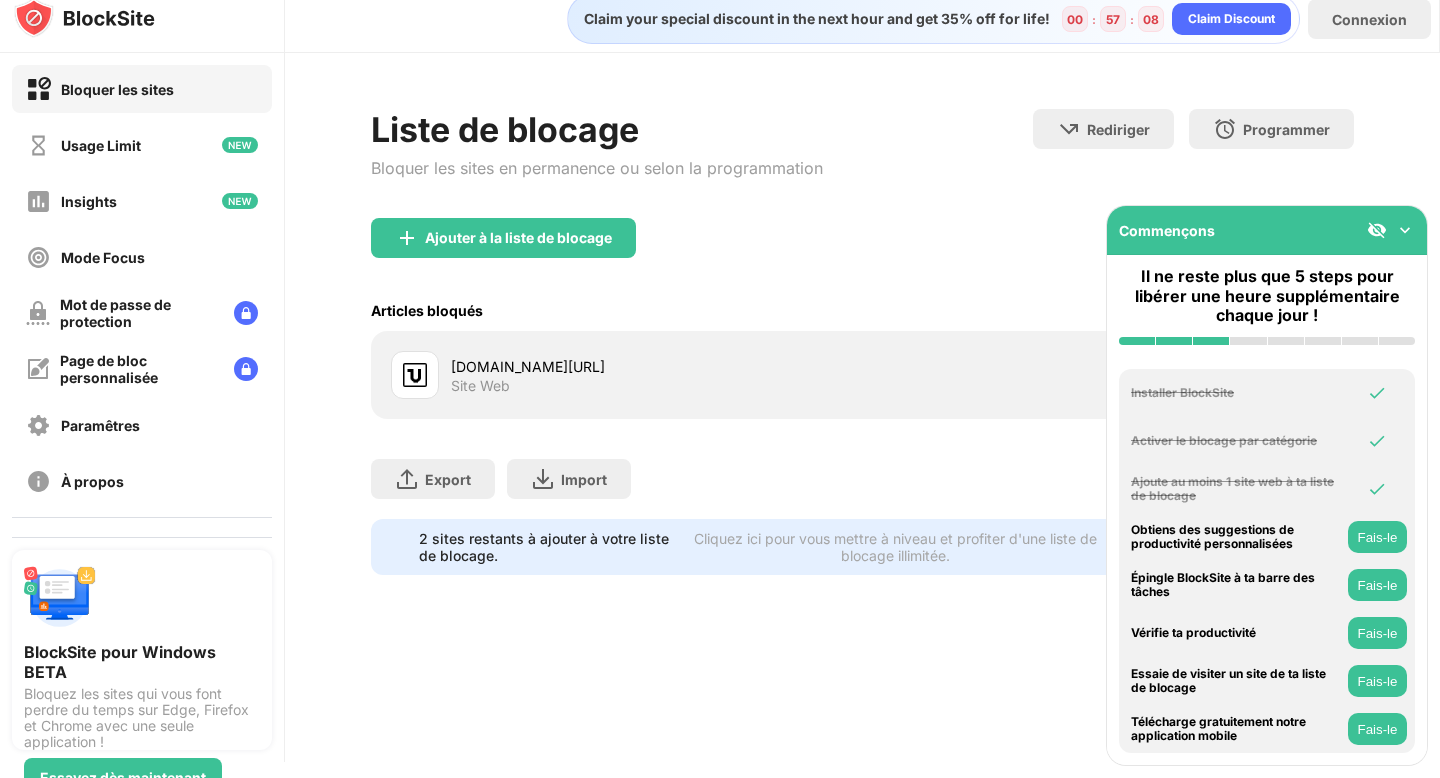 click at bounding box center (1405, 230) 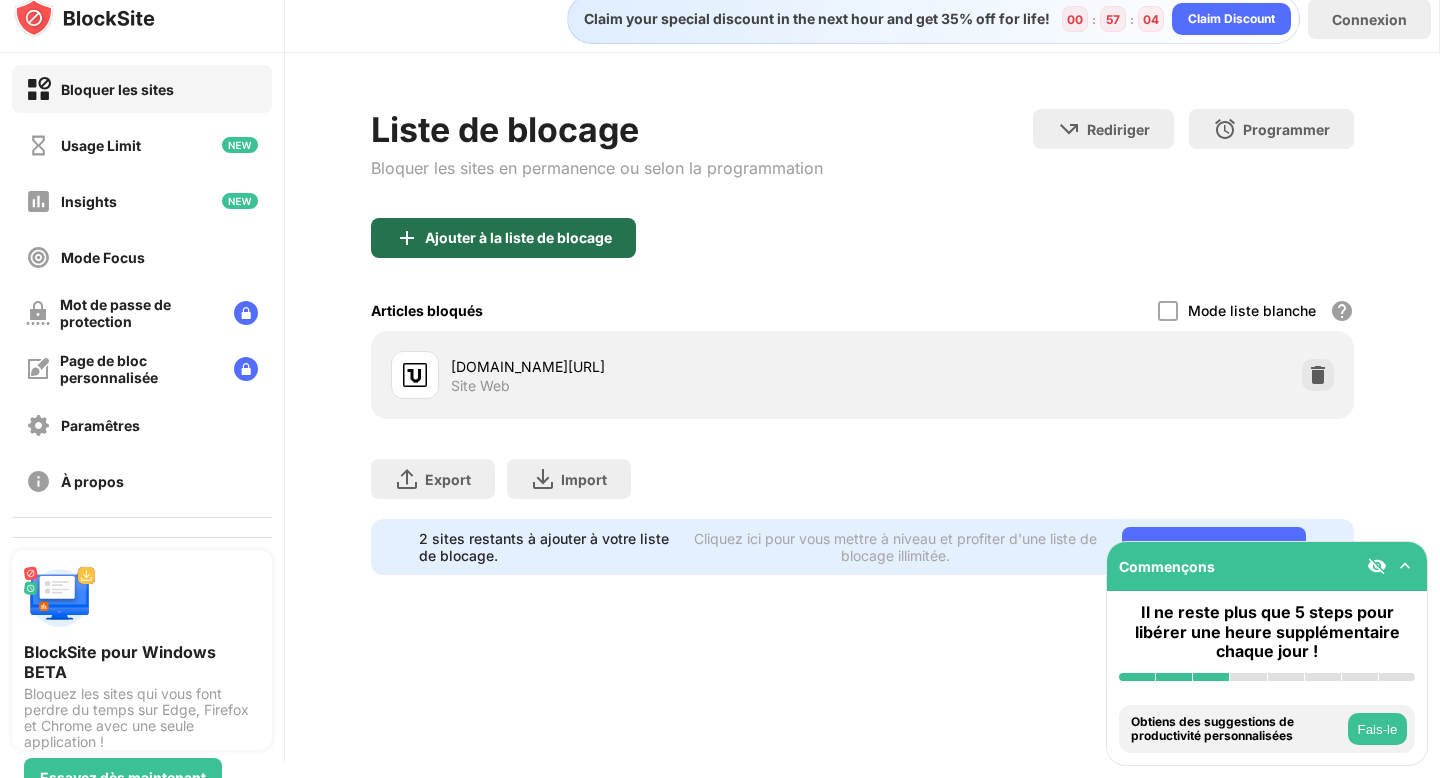 click on "Ajouter à la liste de blocage" at bounding box center (518, 238) 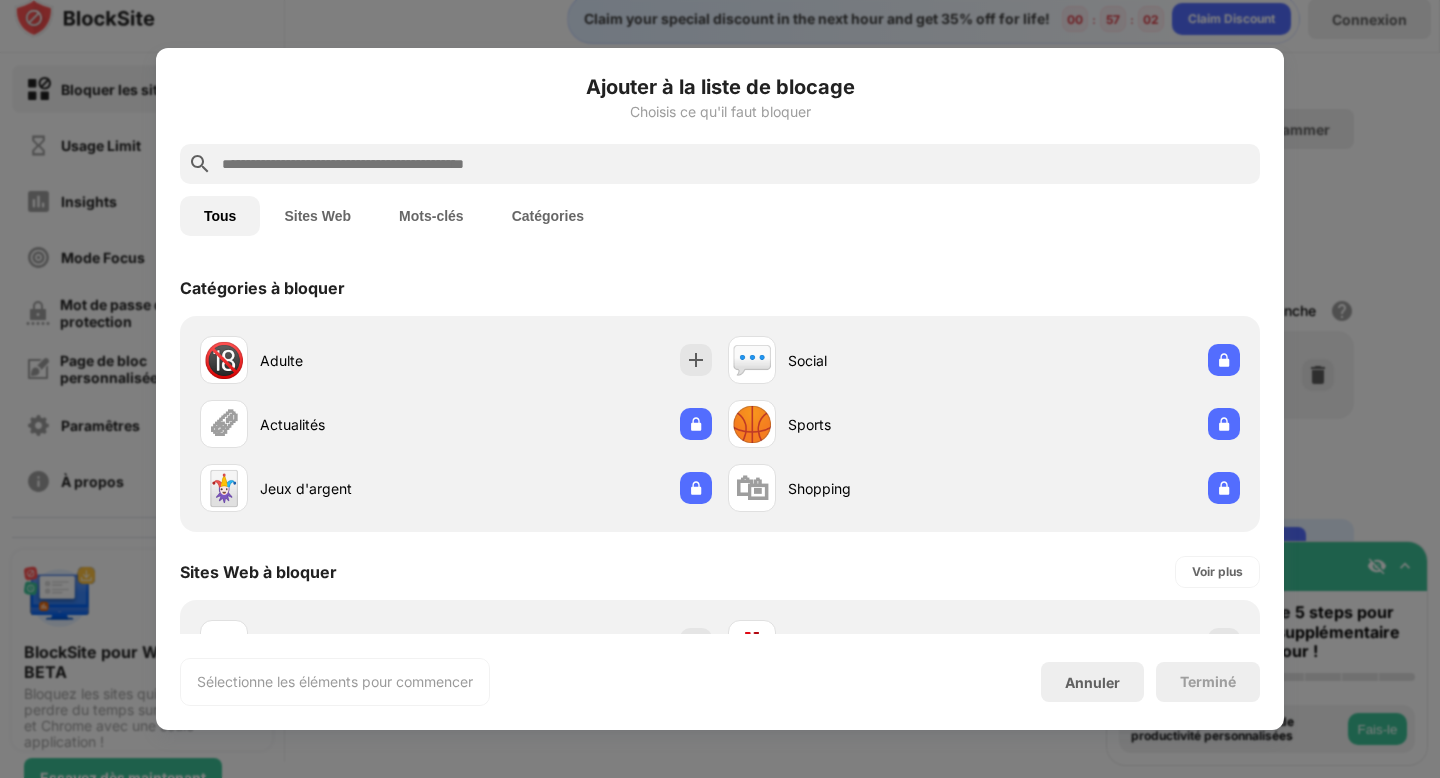 click at bounding box center [736, 164] 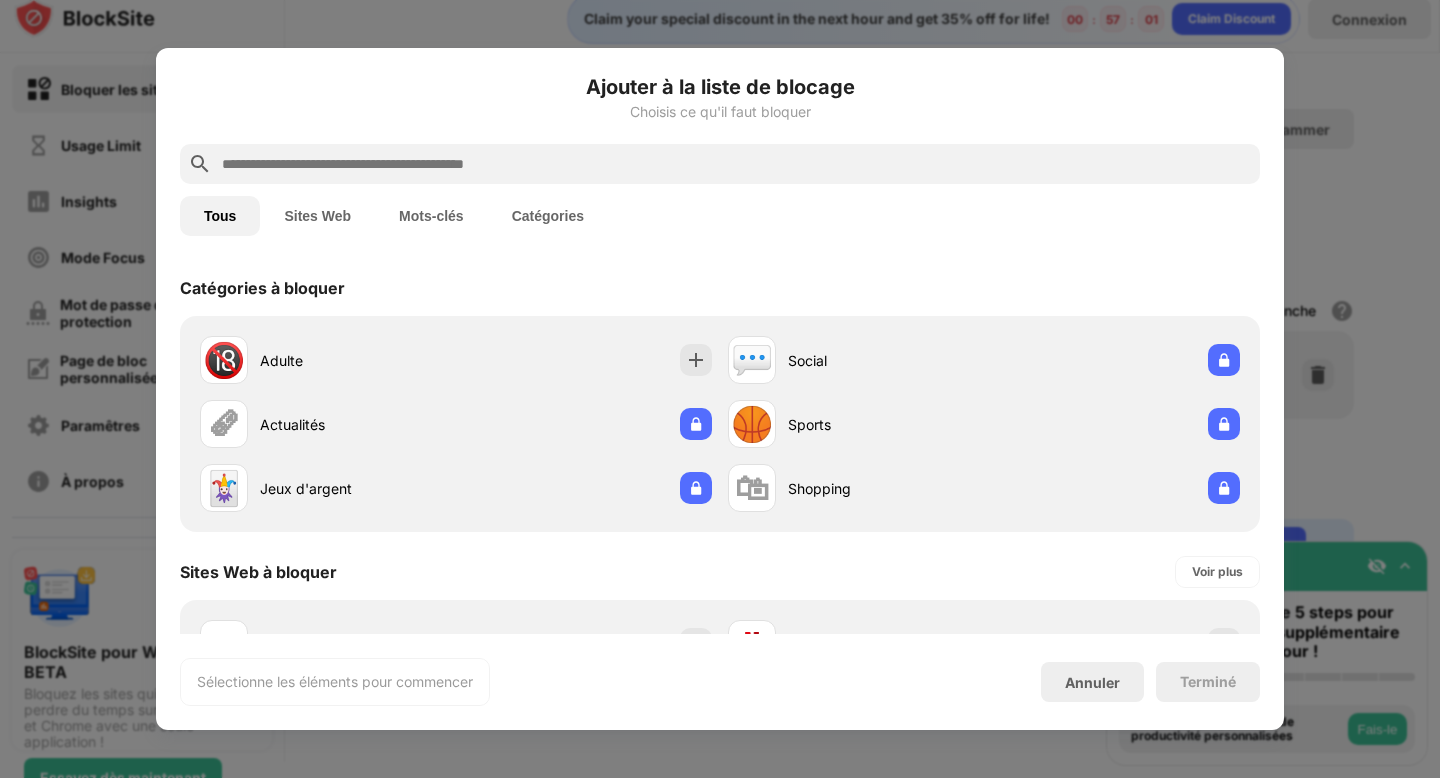 paste on "**********" 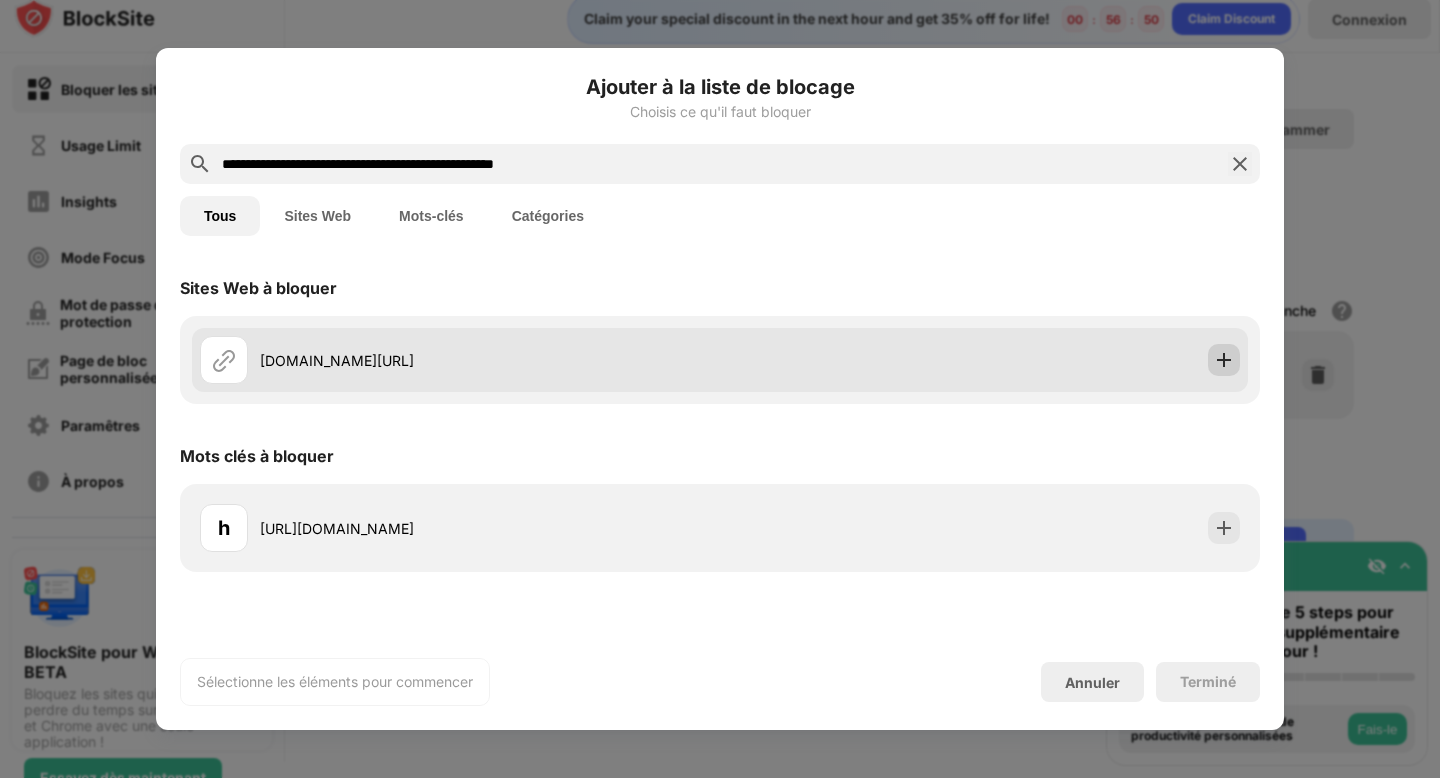 type on "**********" 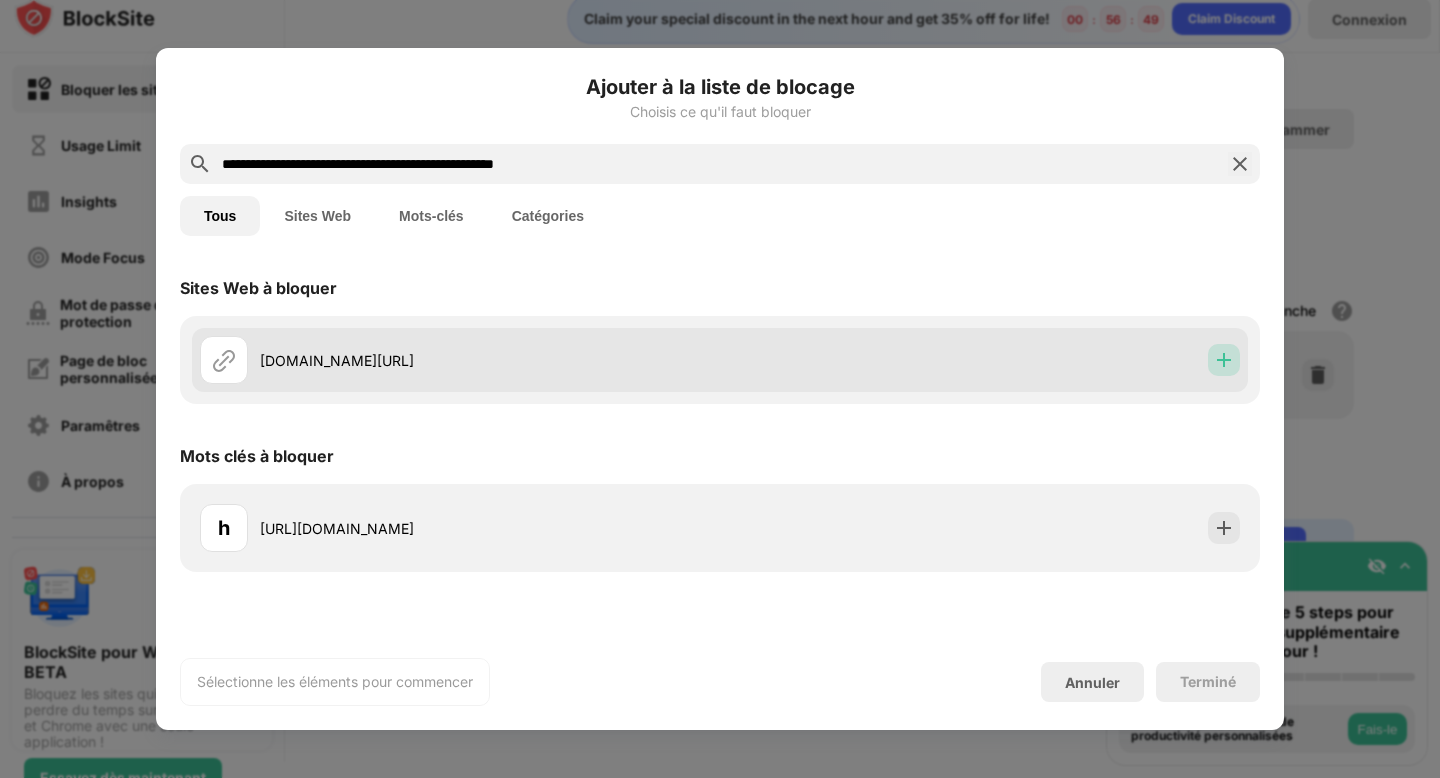 click at bounding box center (1224, 360) 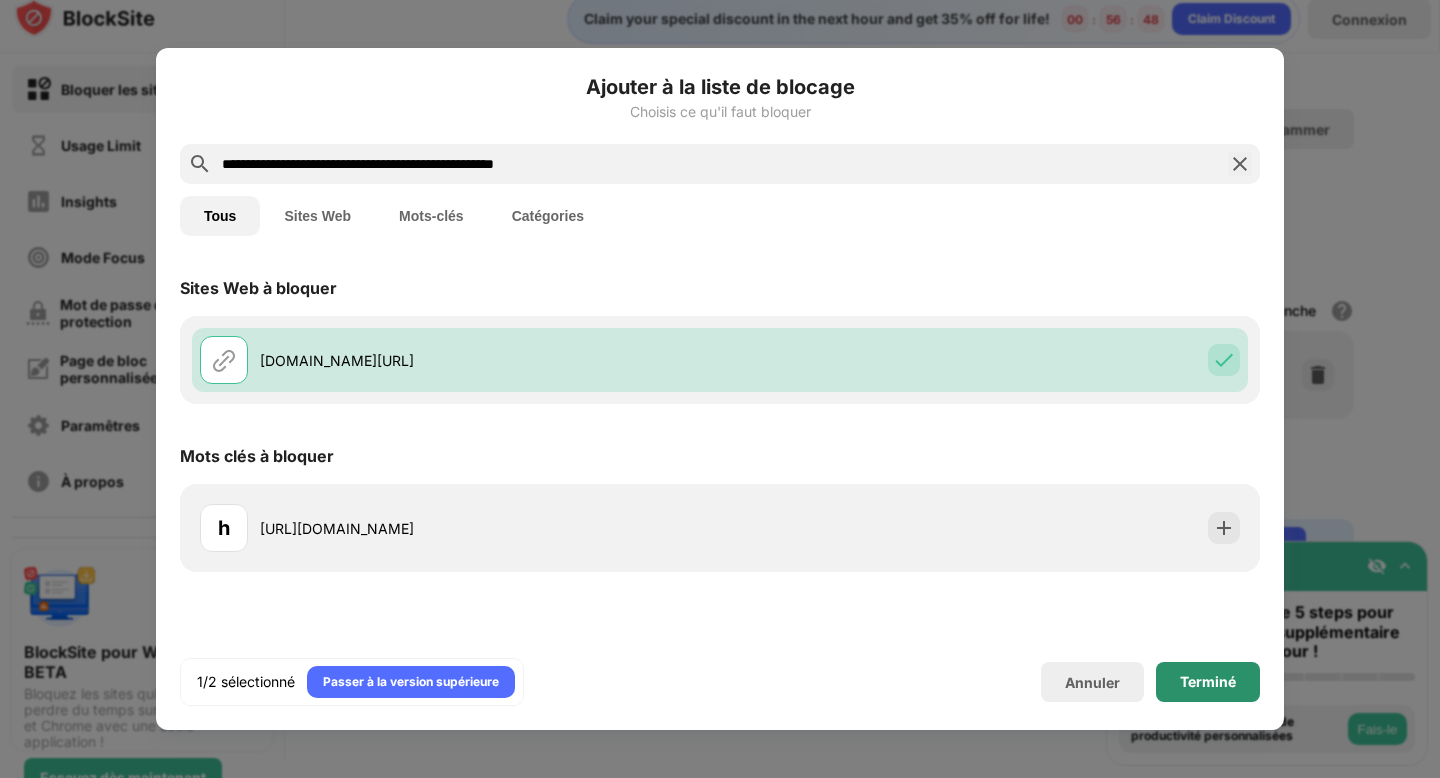 click on "Terminé" at bounding box center [1208, 682] 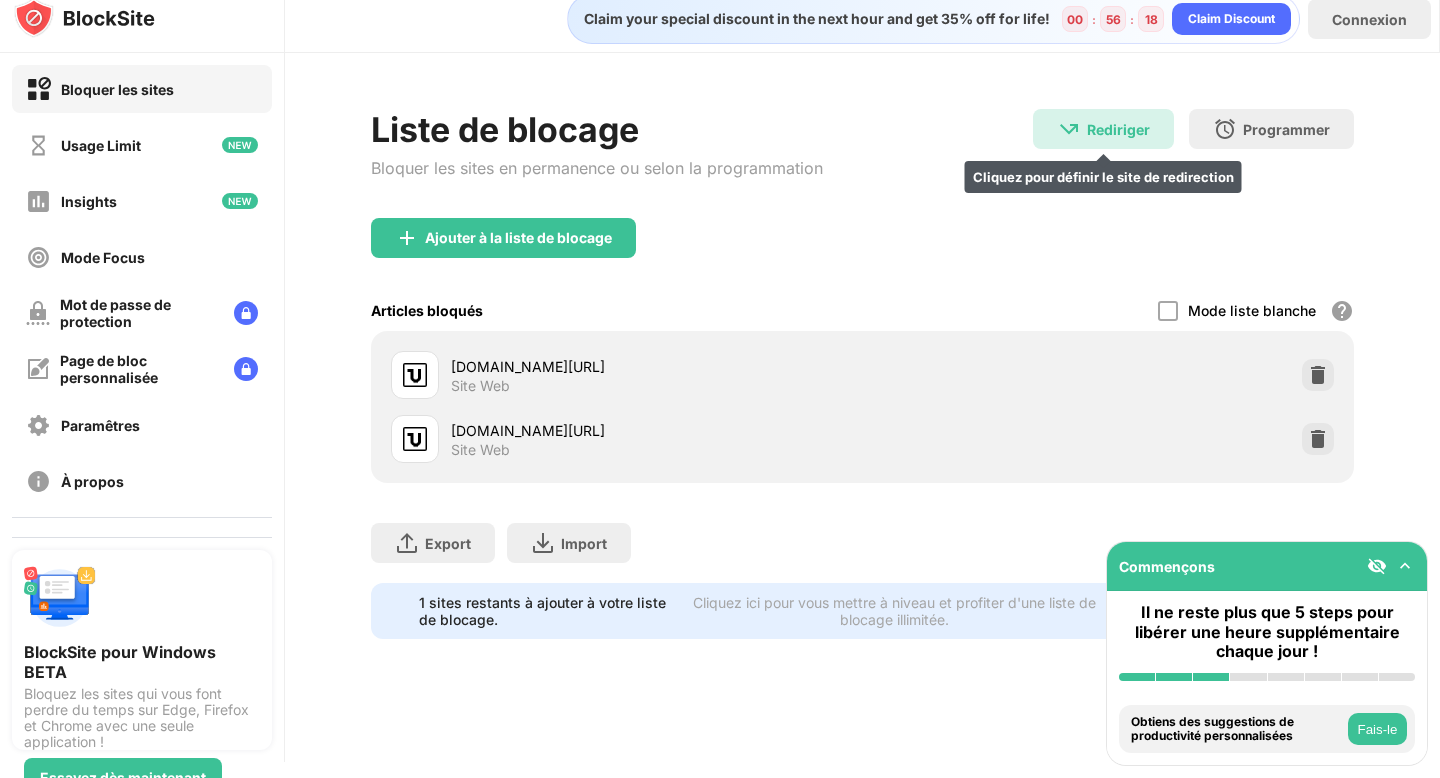 click on "Rediriger Cliquez pour définir le site de redirection" at bounding box center (1103, 129) 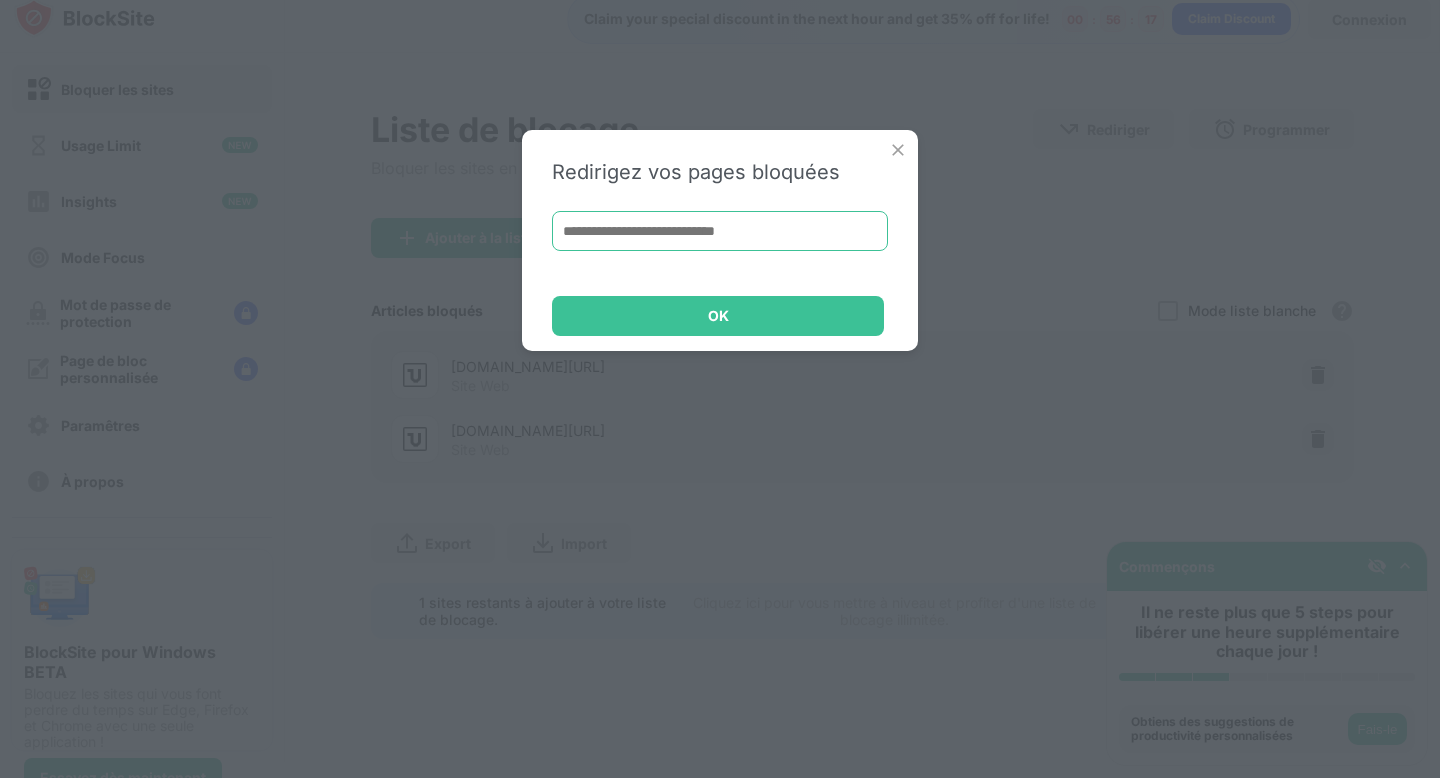 click at bounding box center [720, 231] 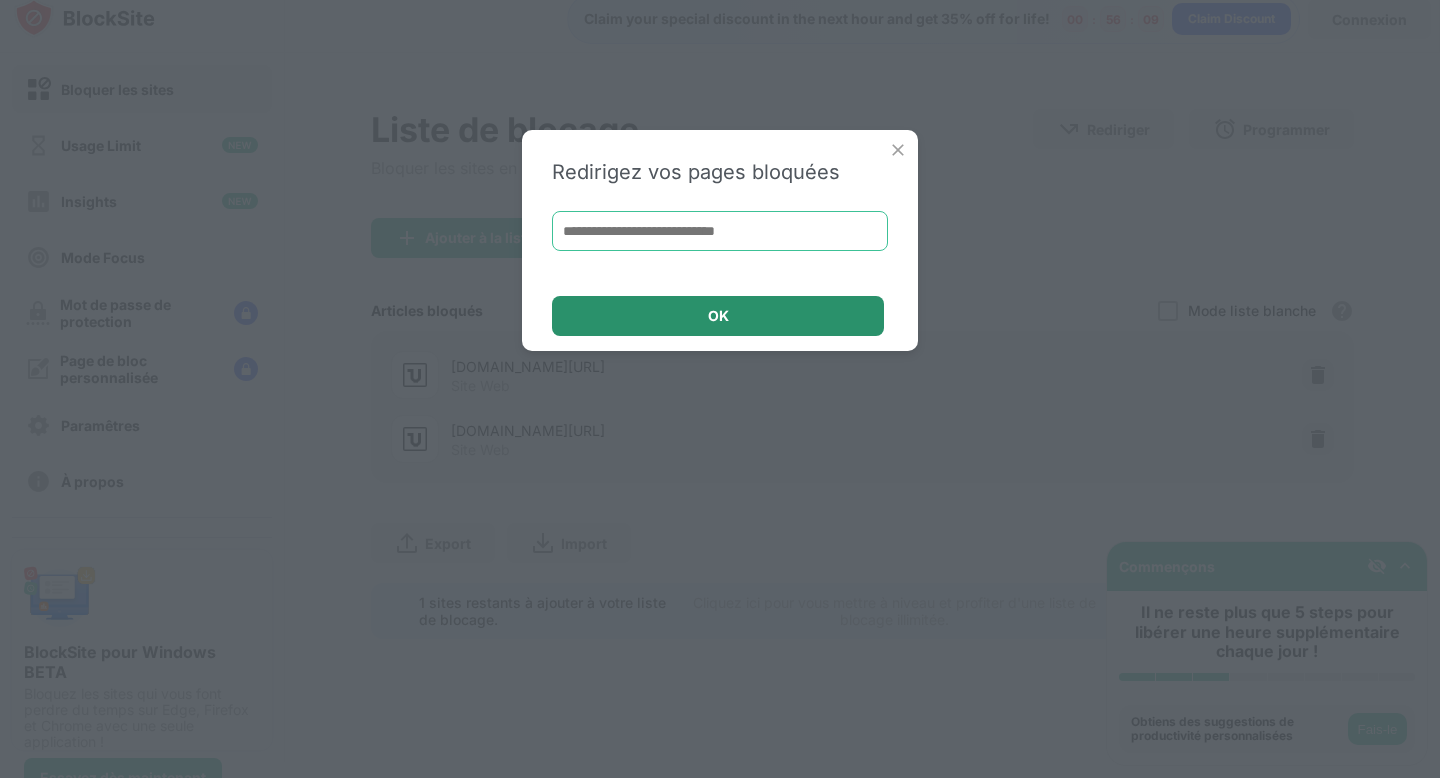 paste on "**********" 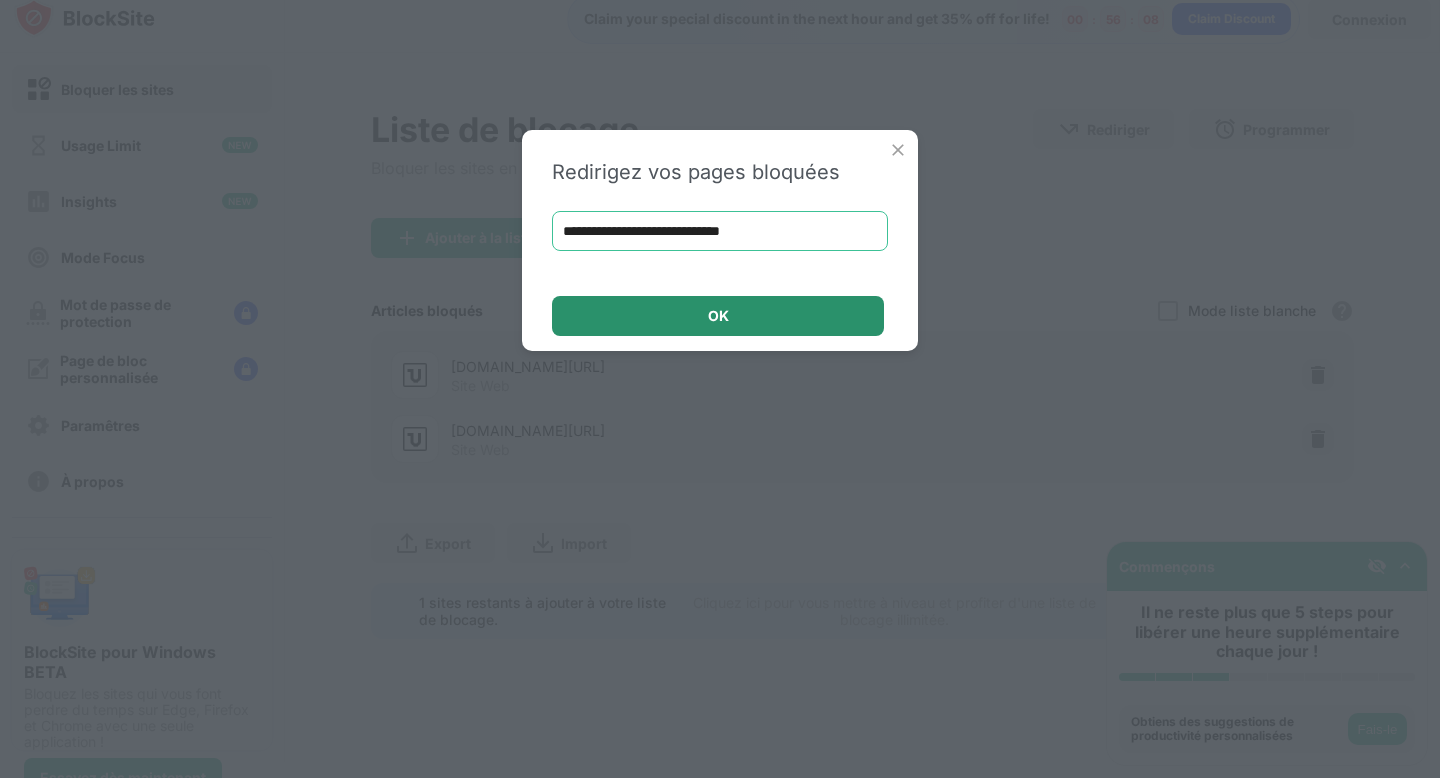 type on "**********" 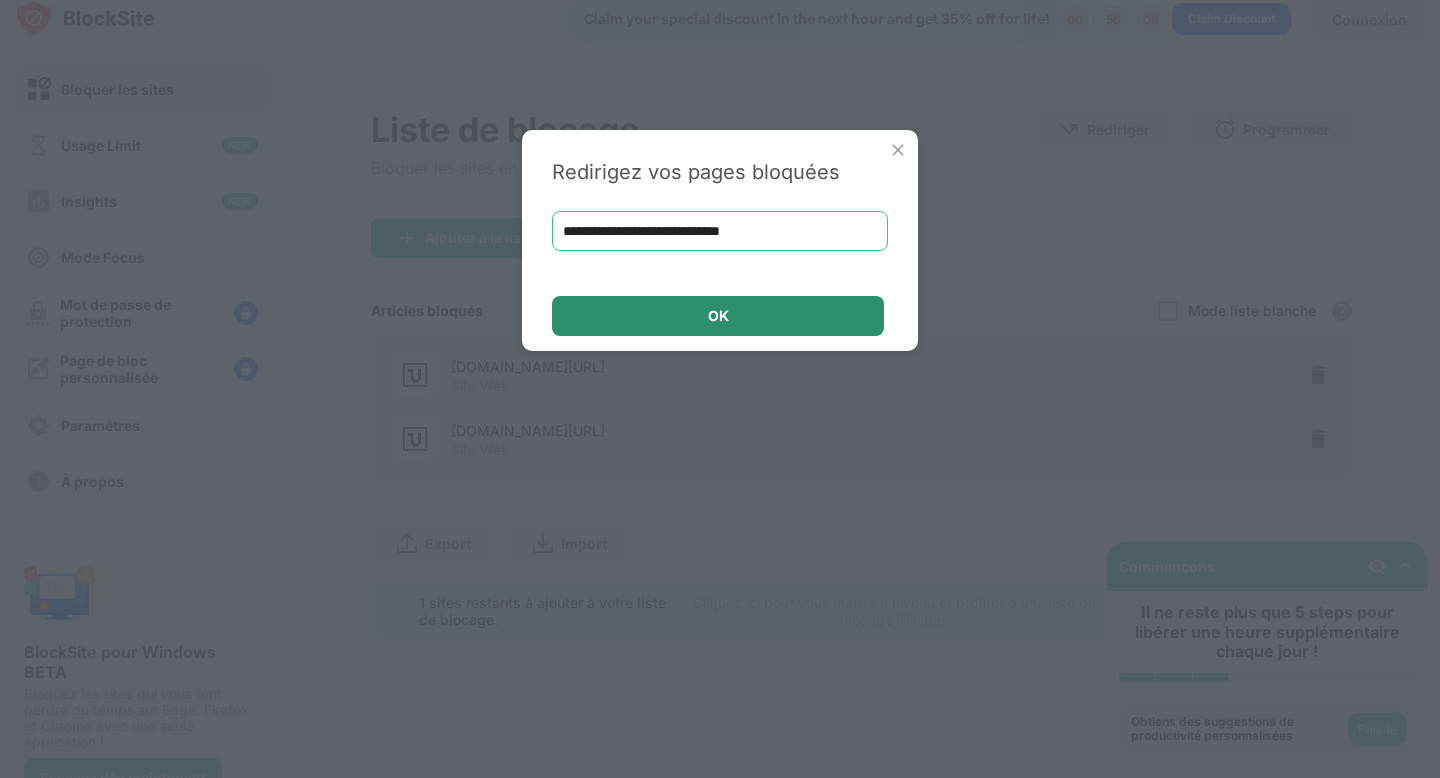 click on "OK" at bounding box center (718, 316) 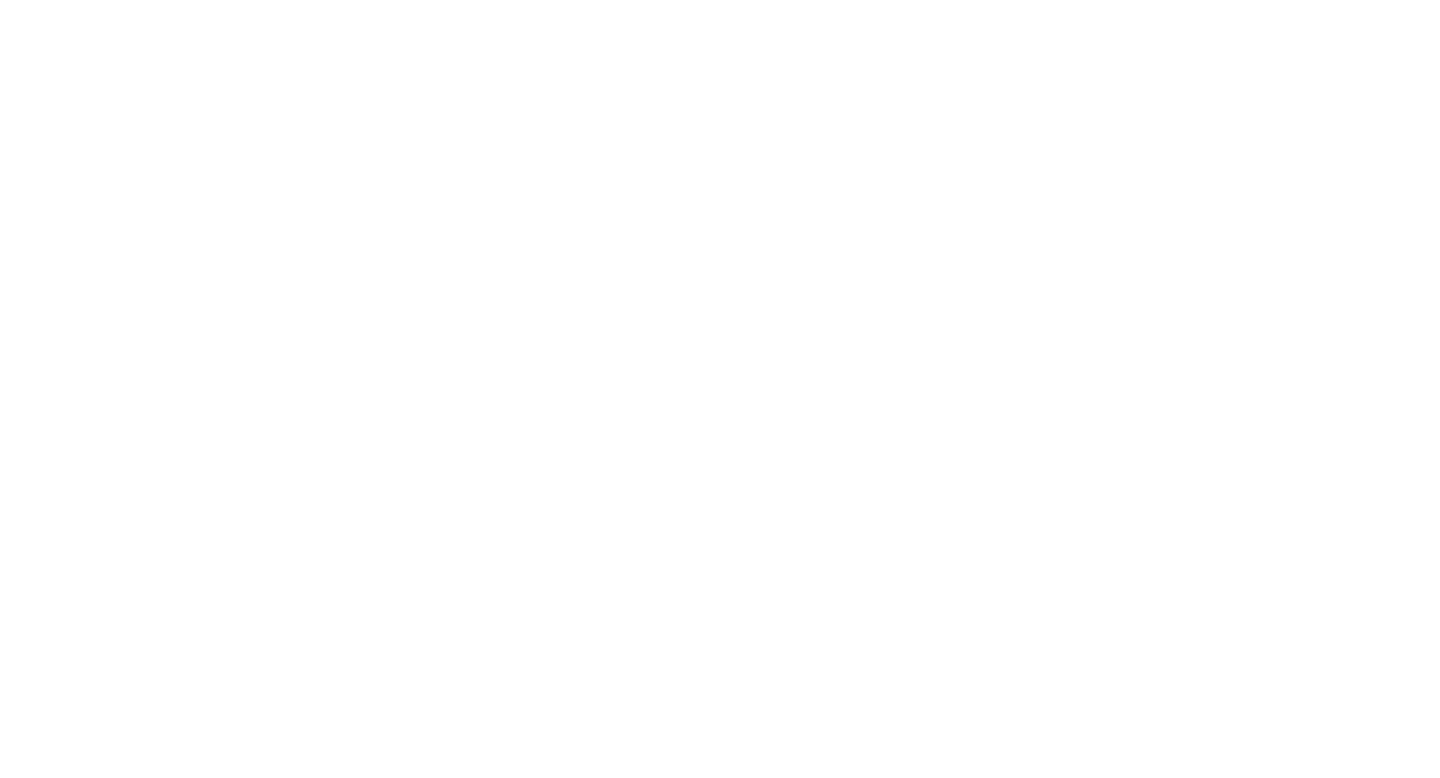 scroll, scrollTop: 0, scrollLeft: 0, axis: both 